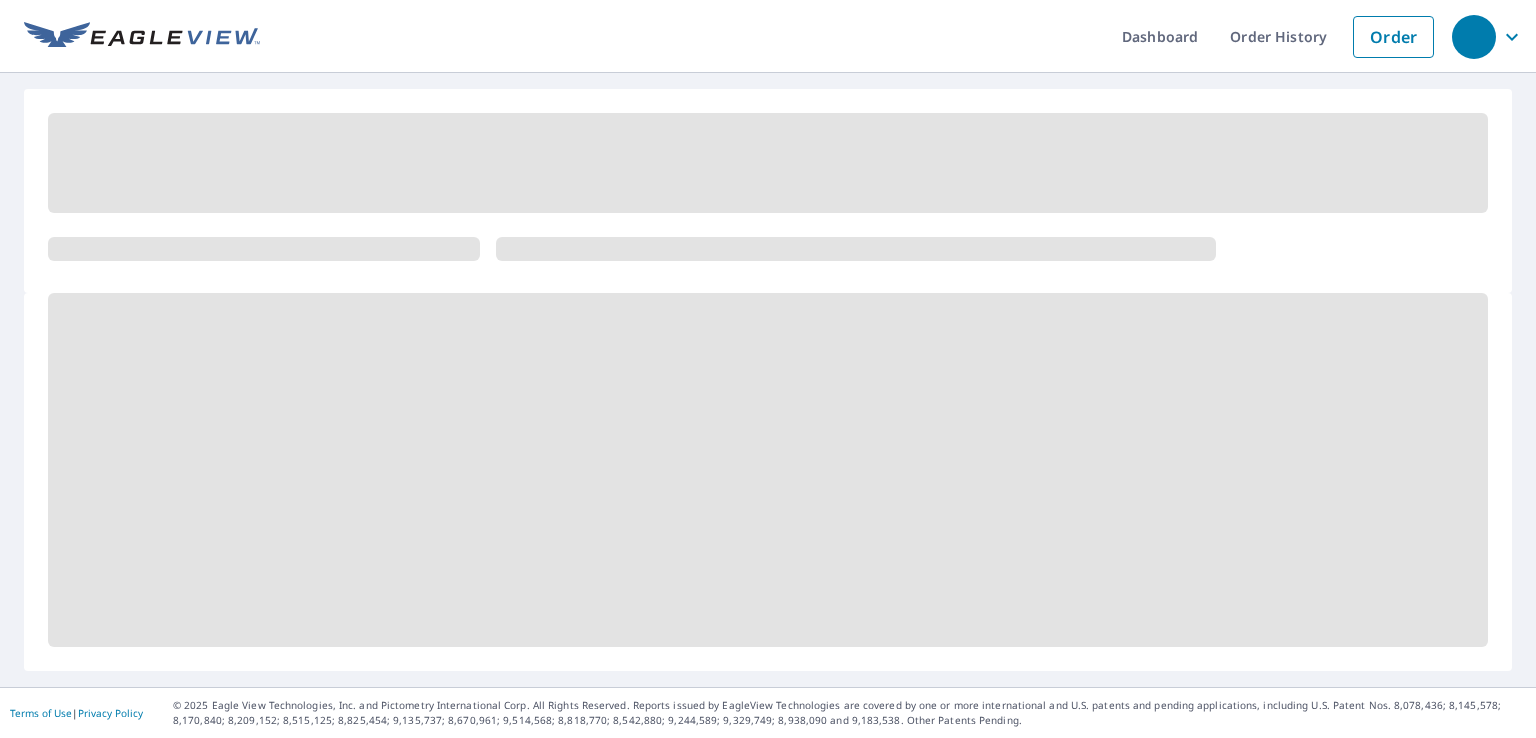 scroll, scrollTop: 0, scrollLeft: 0, axis: both 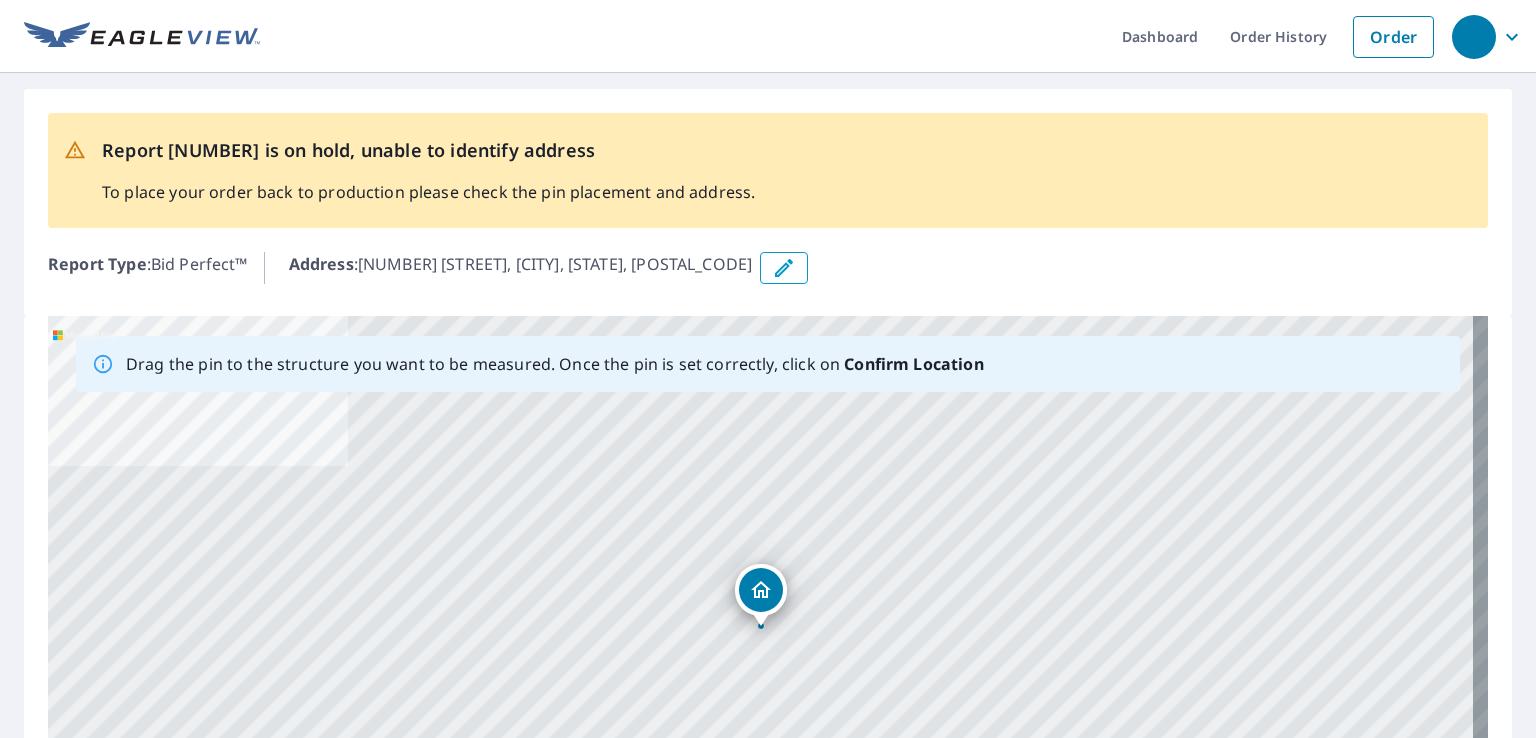 click 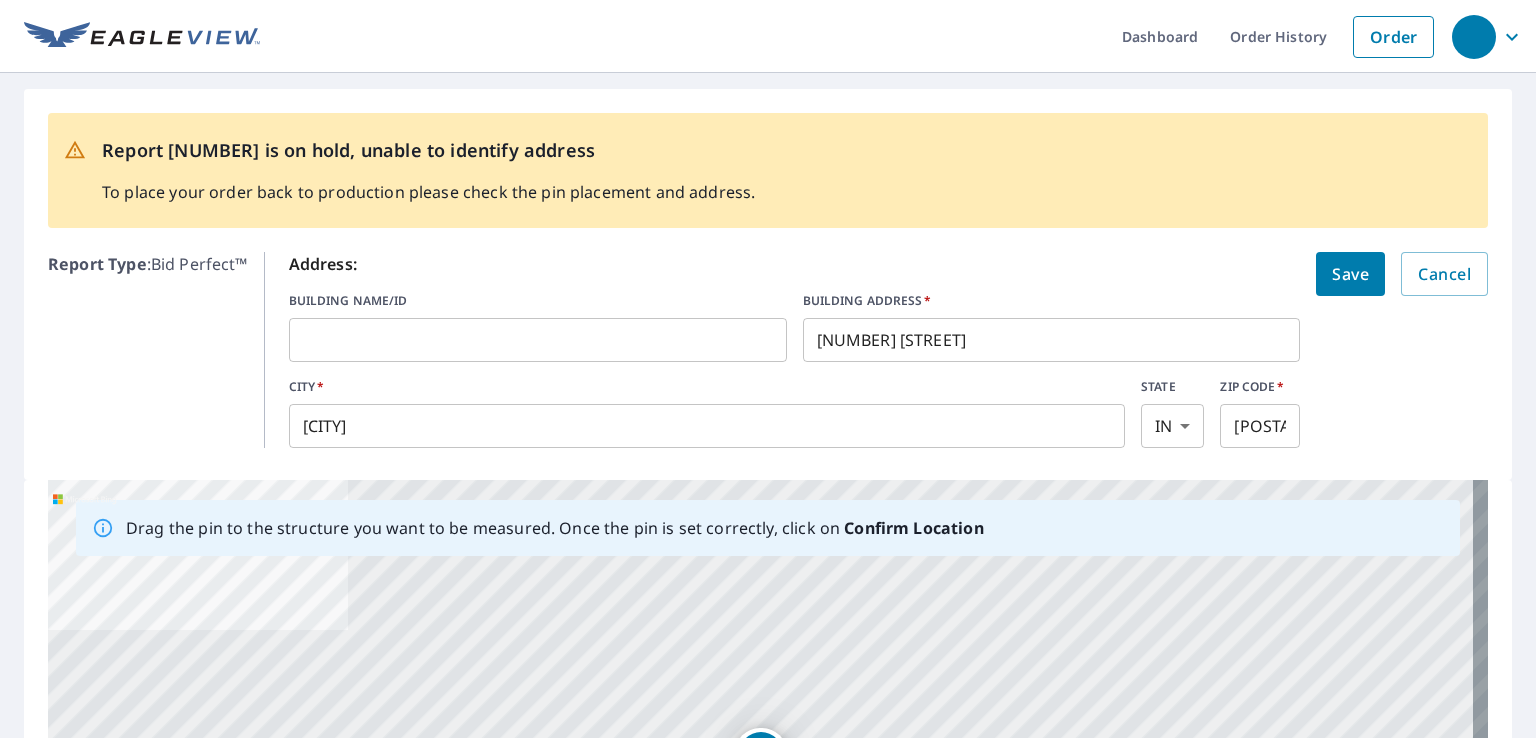 click on "[NUMBER] [STREET]" at bounding box center [1052, 340] 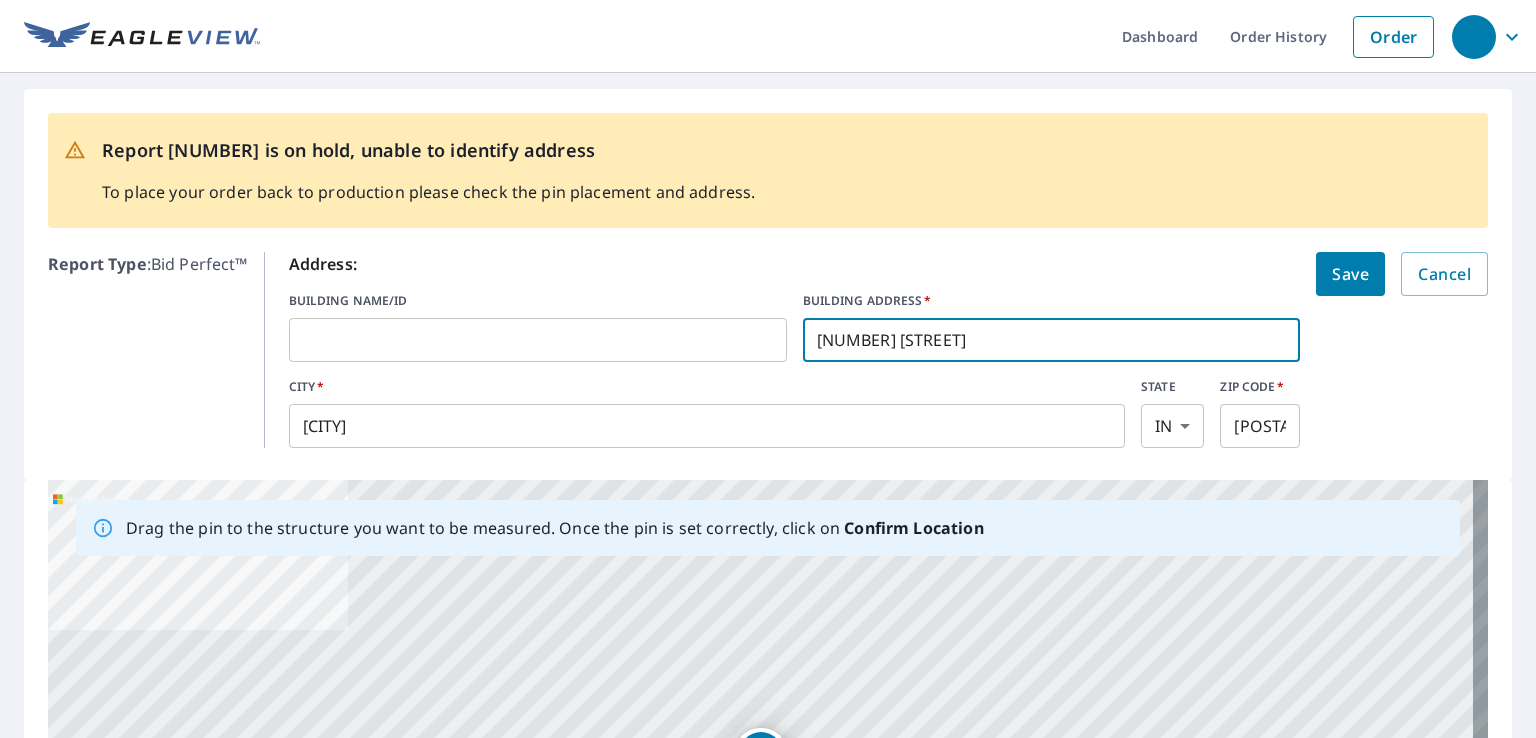 type on "[NUMBER] [STREET]" 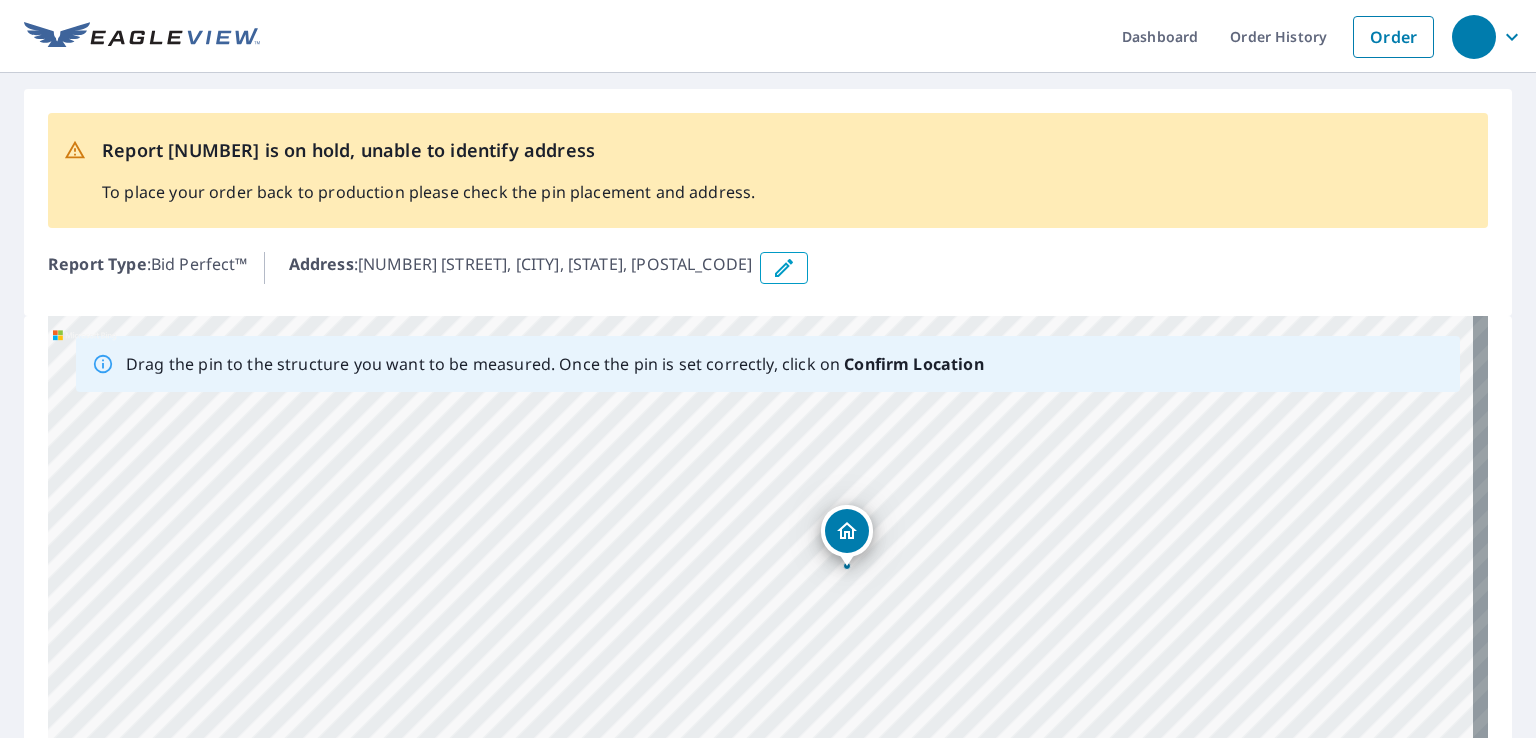 click 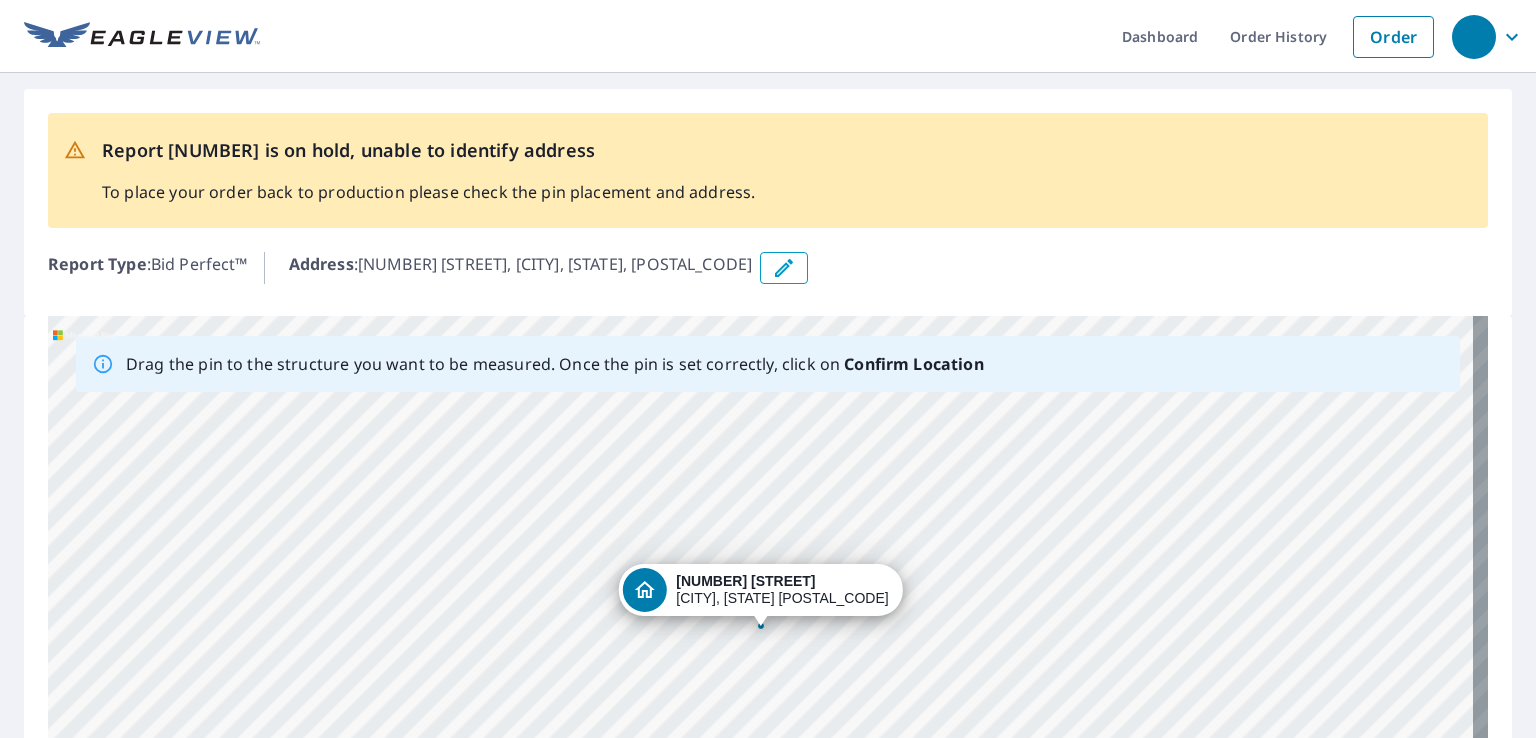 click on "[NUMBER] [STREET] [CITY], [STATE] [POSTAL_CODE]" at bounding box center [760, 590] 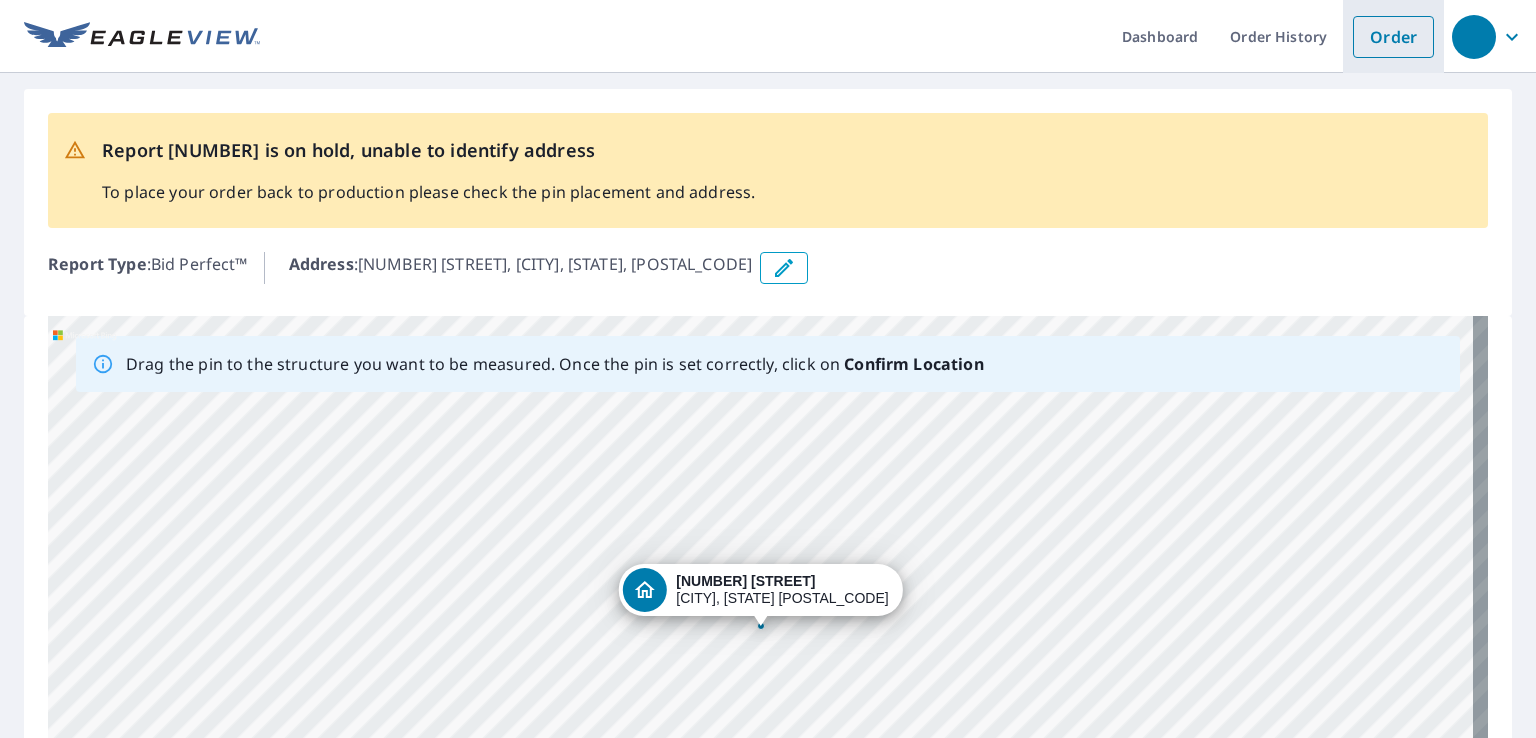 click on "Order" at bounding box center [1393, 37] 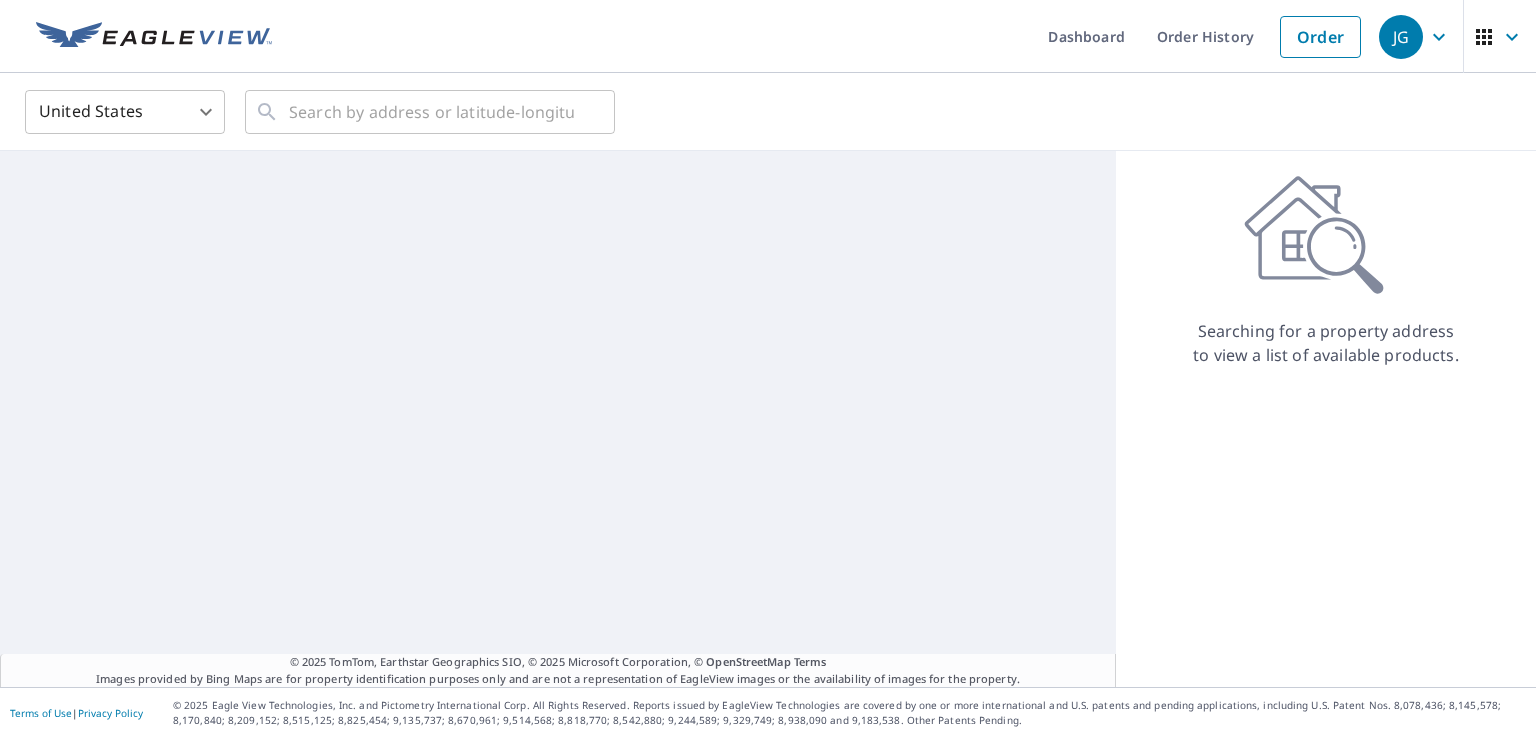 scroll, scrollTop: 0, scrollLeft: 0, axis: both 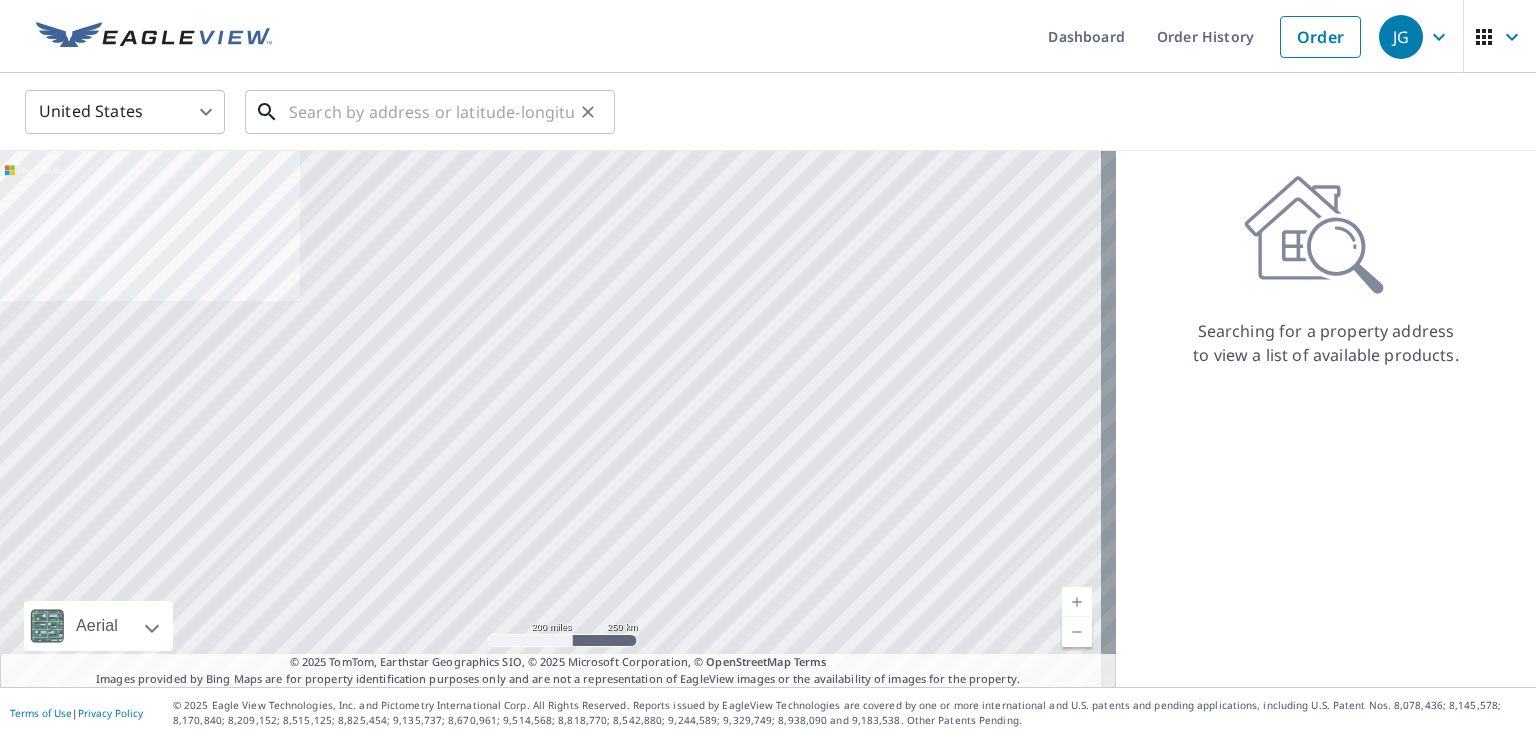 click at bounding box center [431, 112] 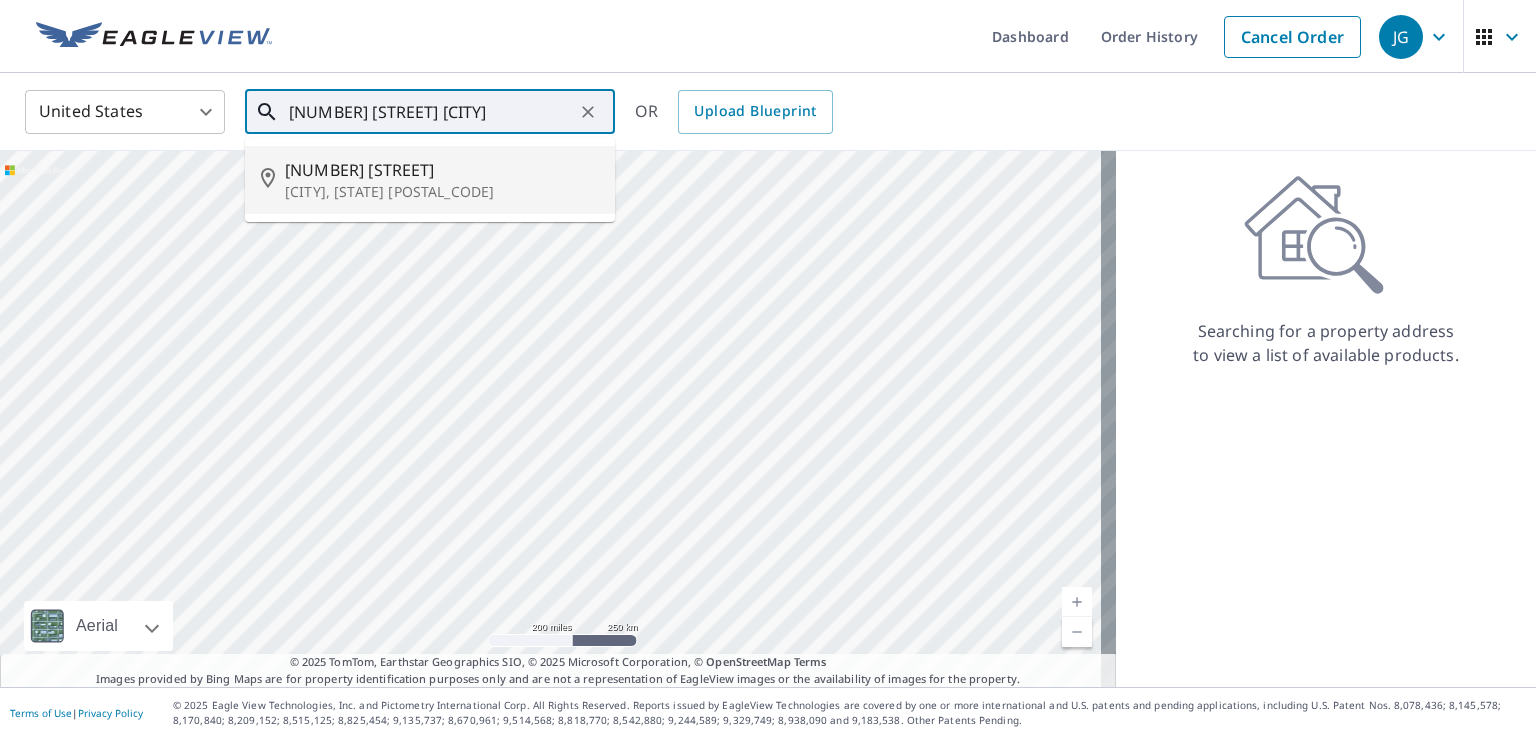 click on "5490 N County Road 850 W" at bounding box center [442, 170] 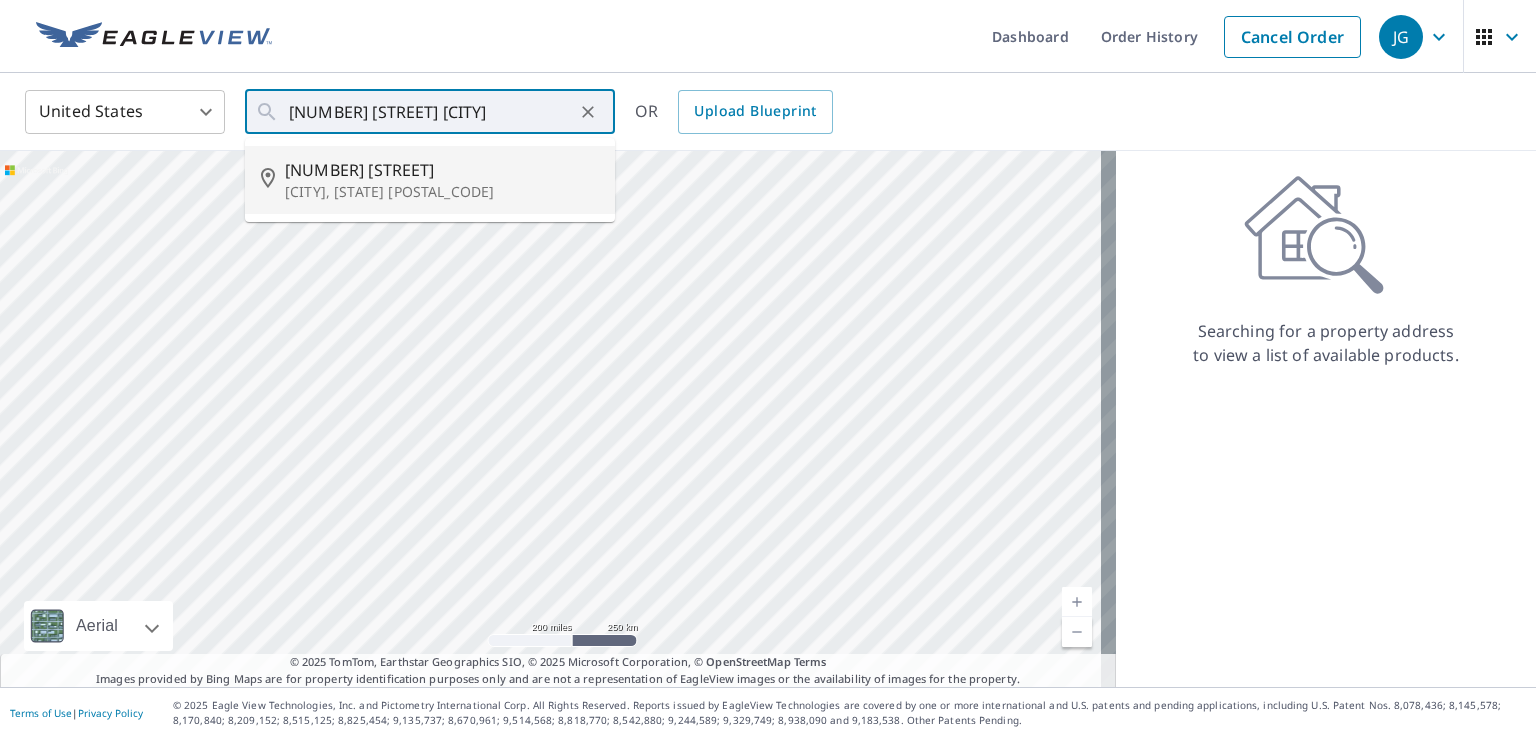 type on "5490 N County Road 850 W Yorktown, IN 47396" 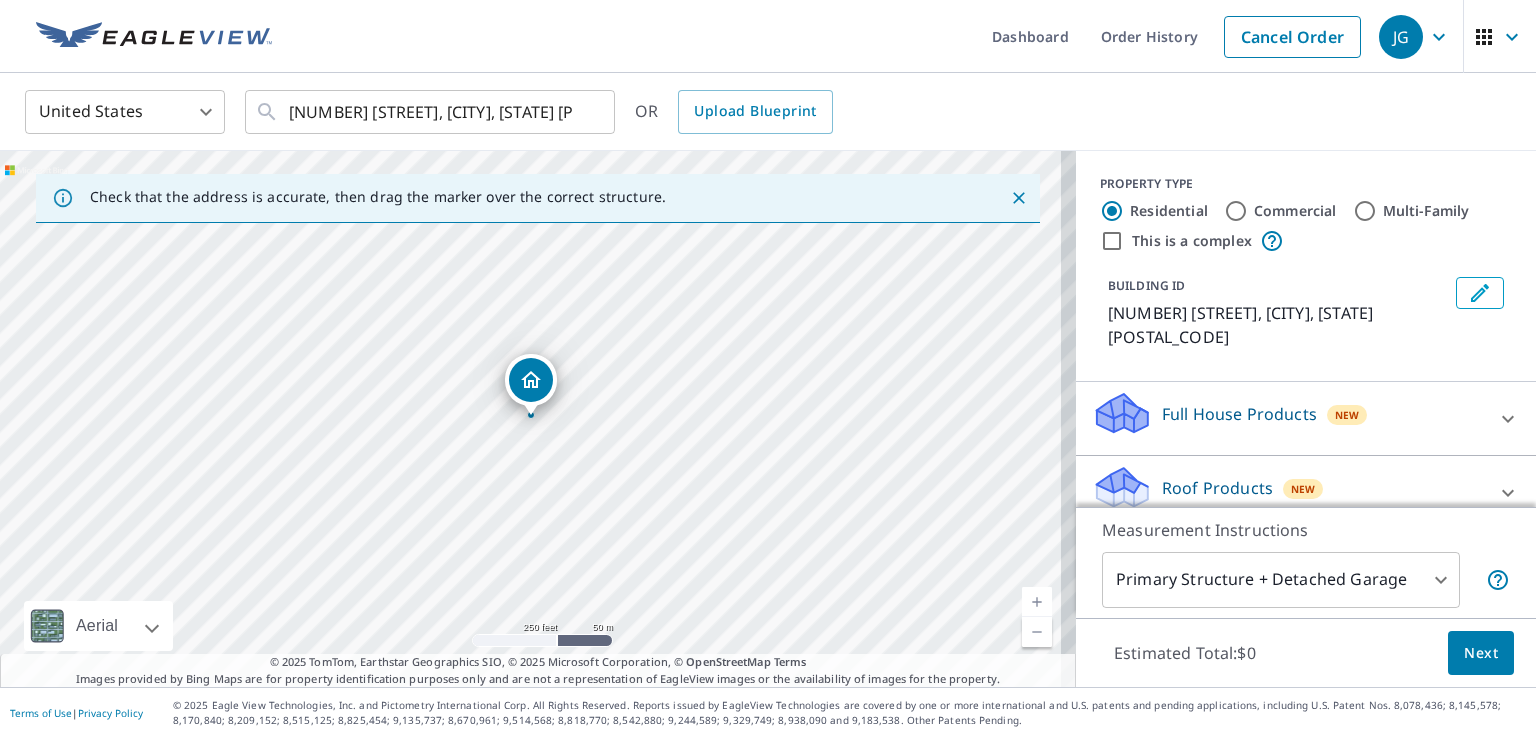 click at bounding box center [1508, 493] 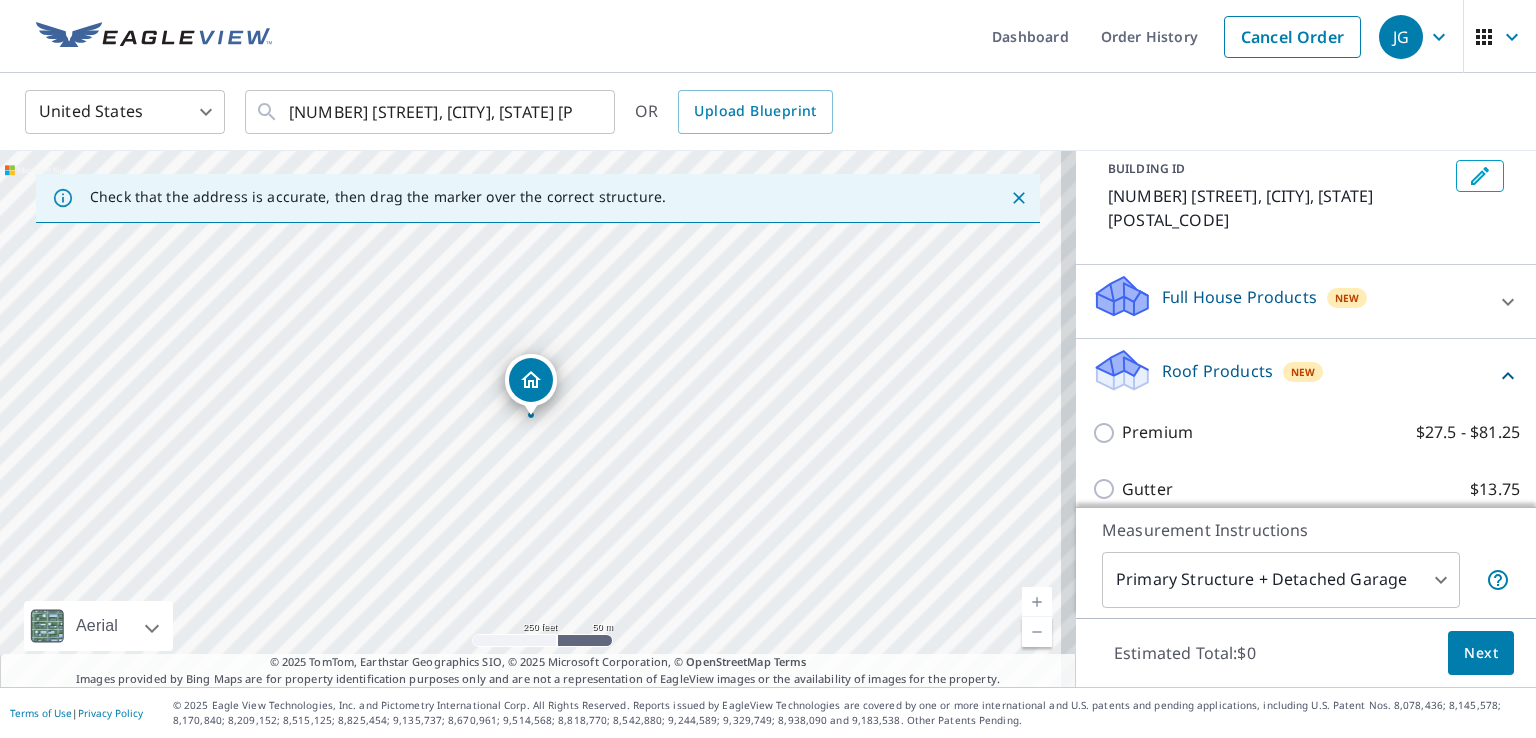 scroll, scrollTop: 300, scrollLeft: 0, axis: vertical 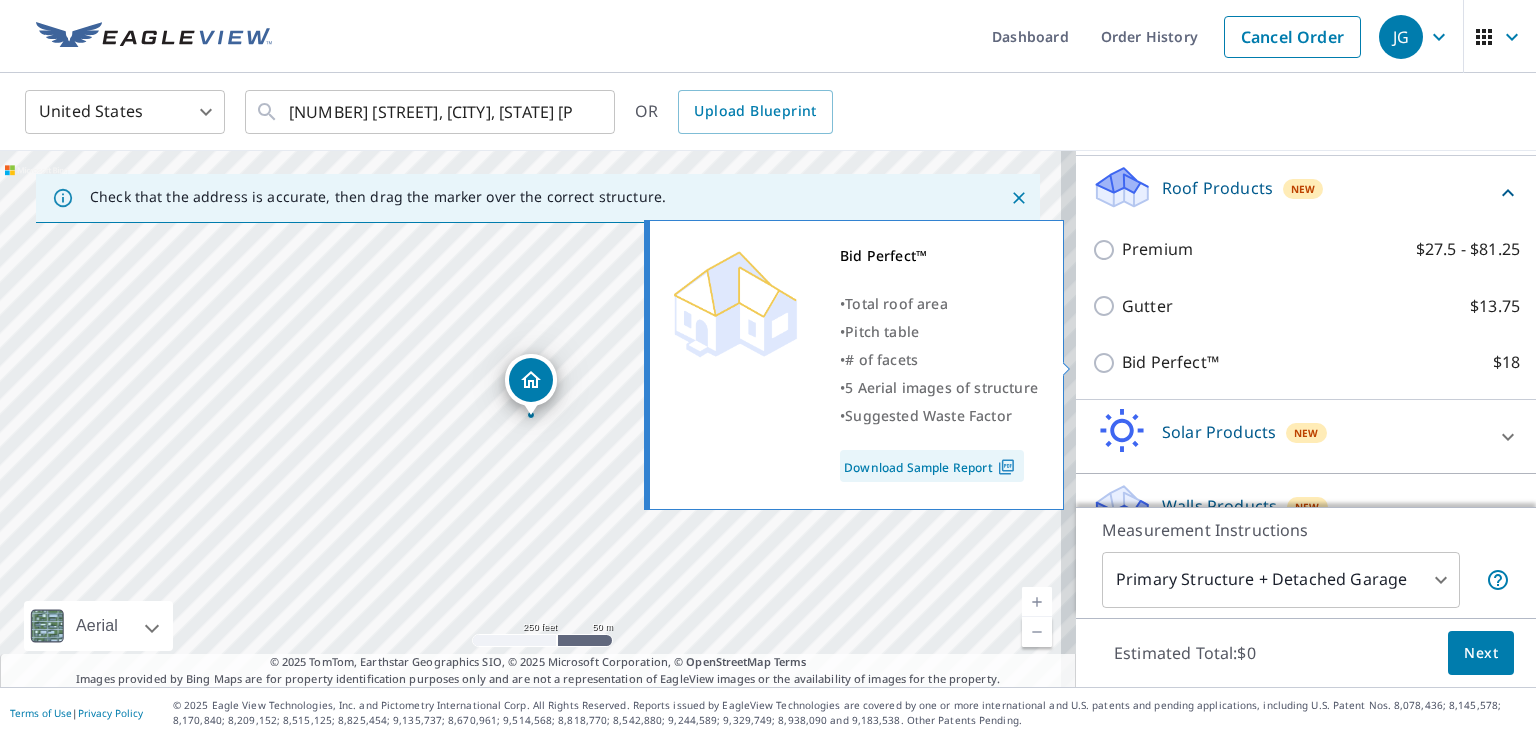 click on "Bid Perfect™ $18" at bounding box center [1107, 363] 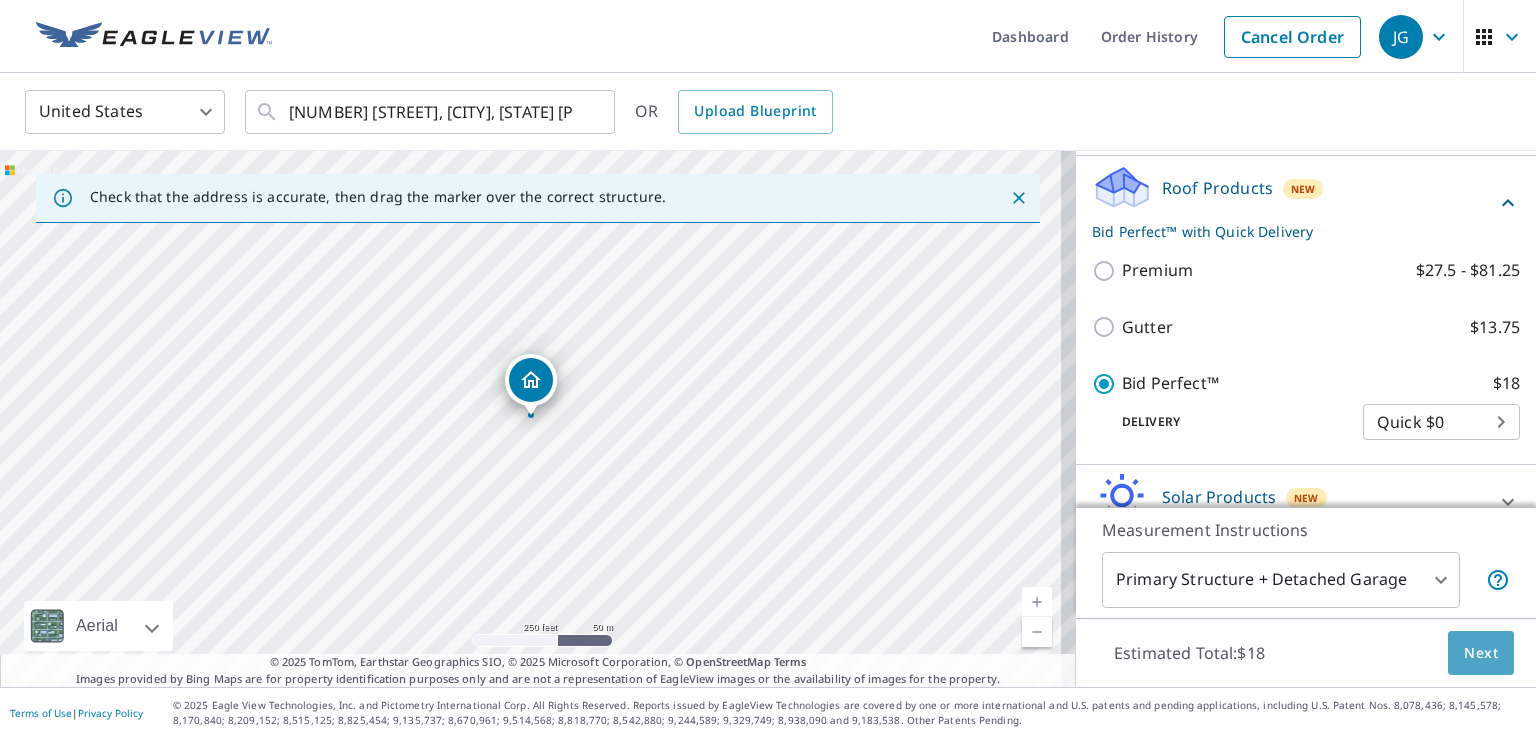 click on "Next" at bounding box center (1481, 653) 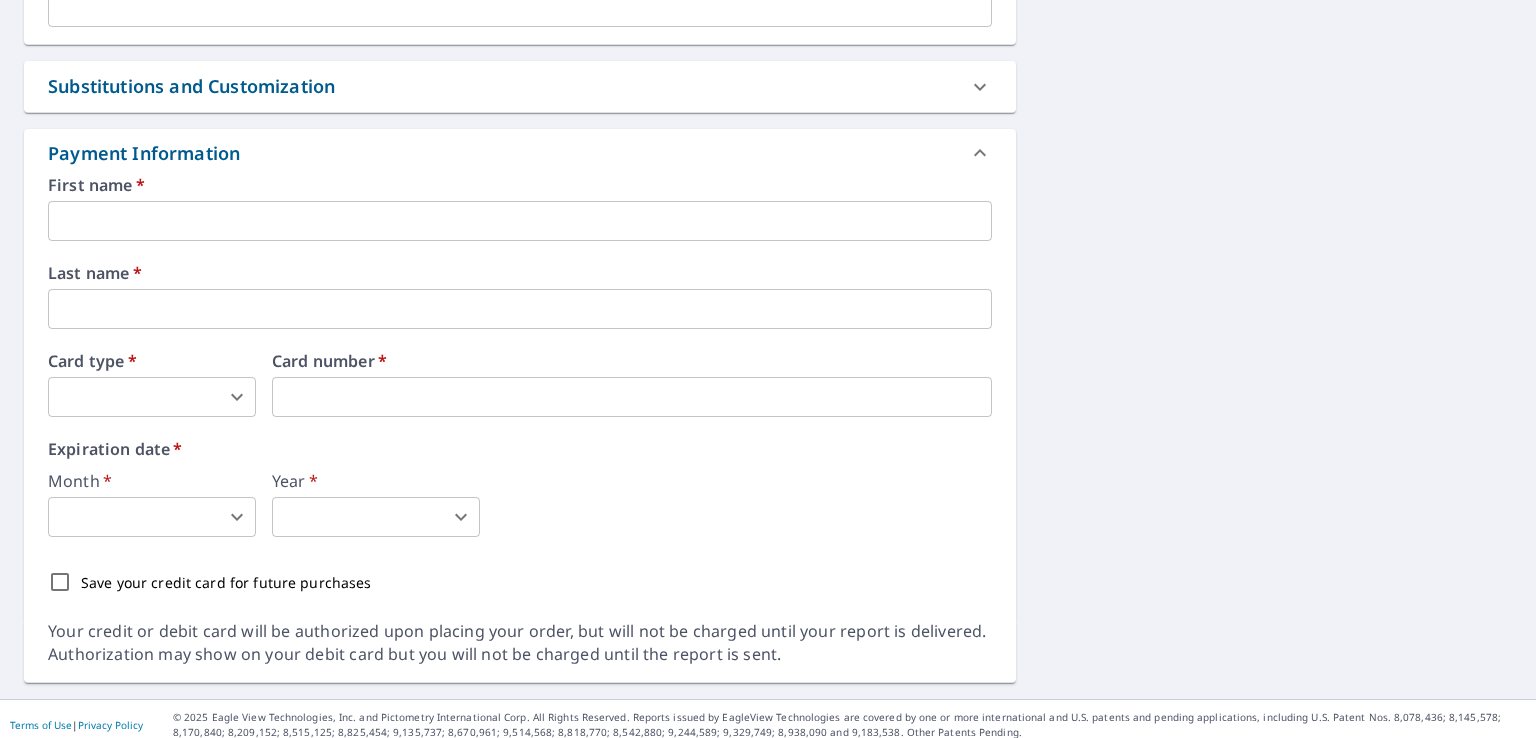 scroll, scrollTop: 784, scrollLeft: 0, axis: vertical 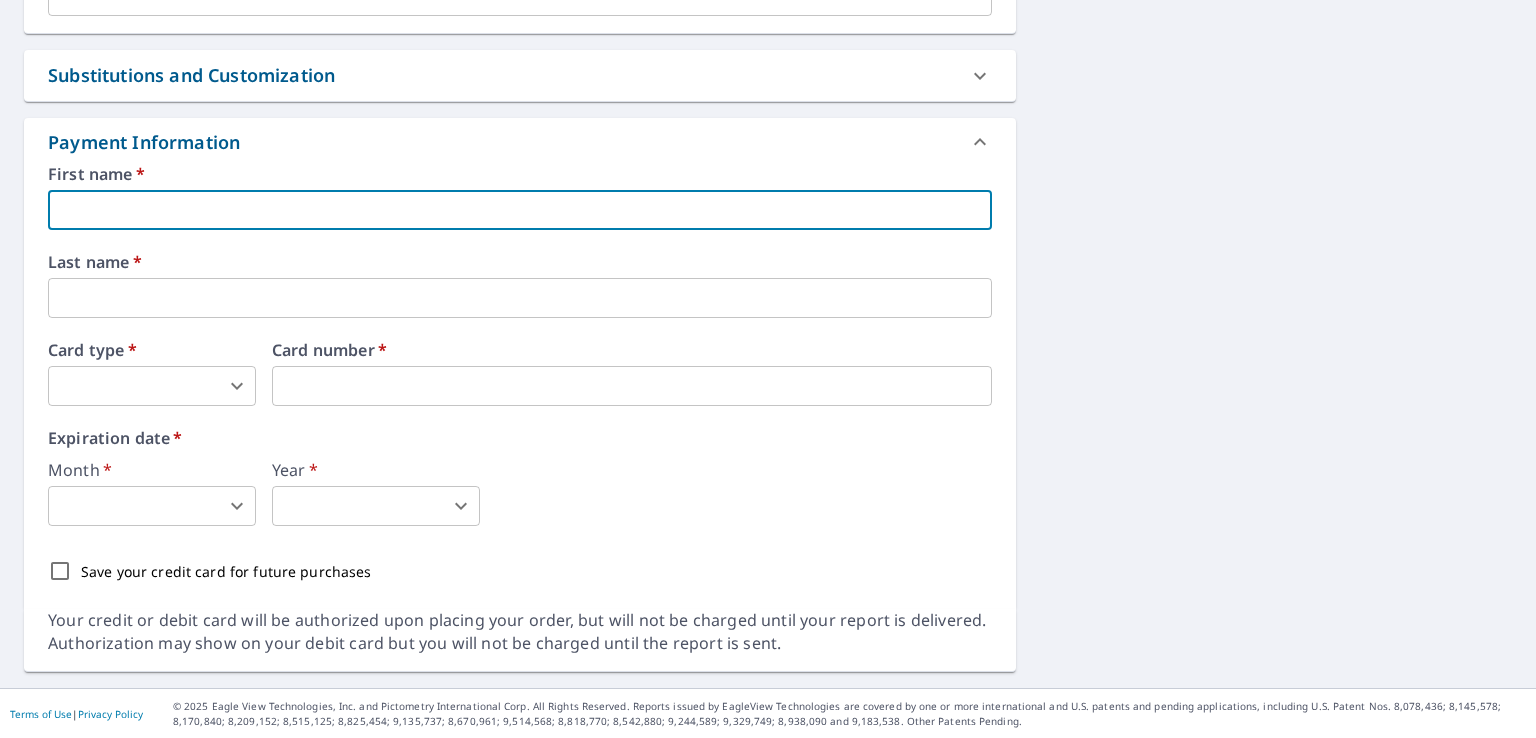 click at bounding box center [520, 210] 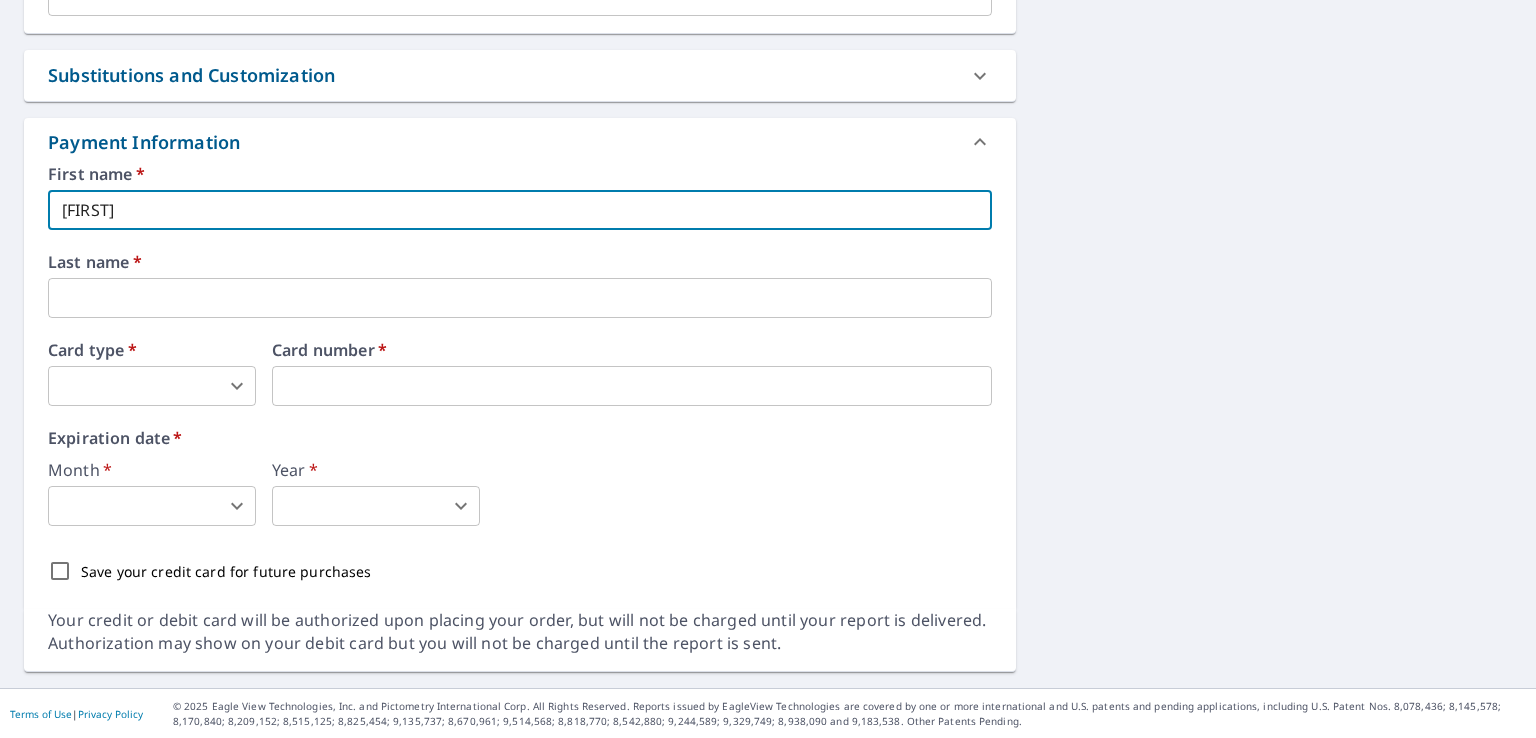 type on "Jeffrey" 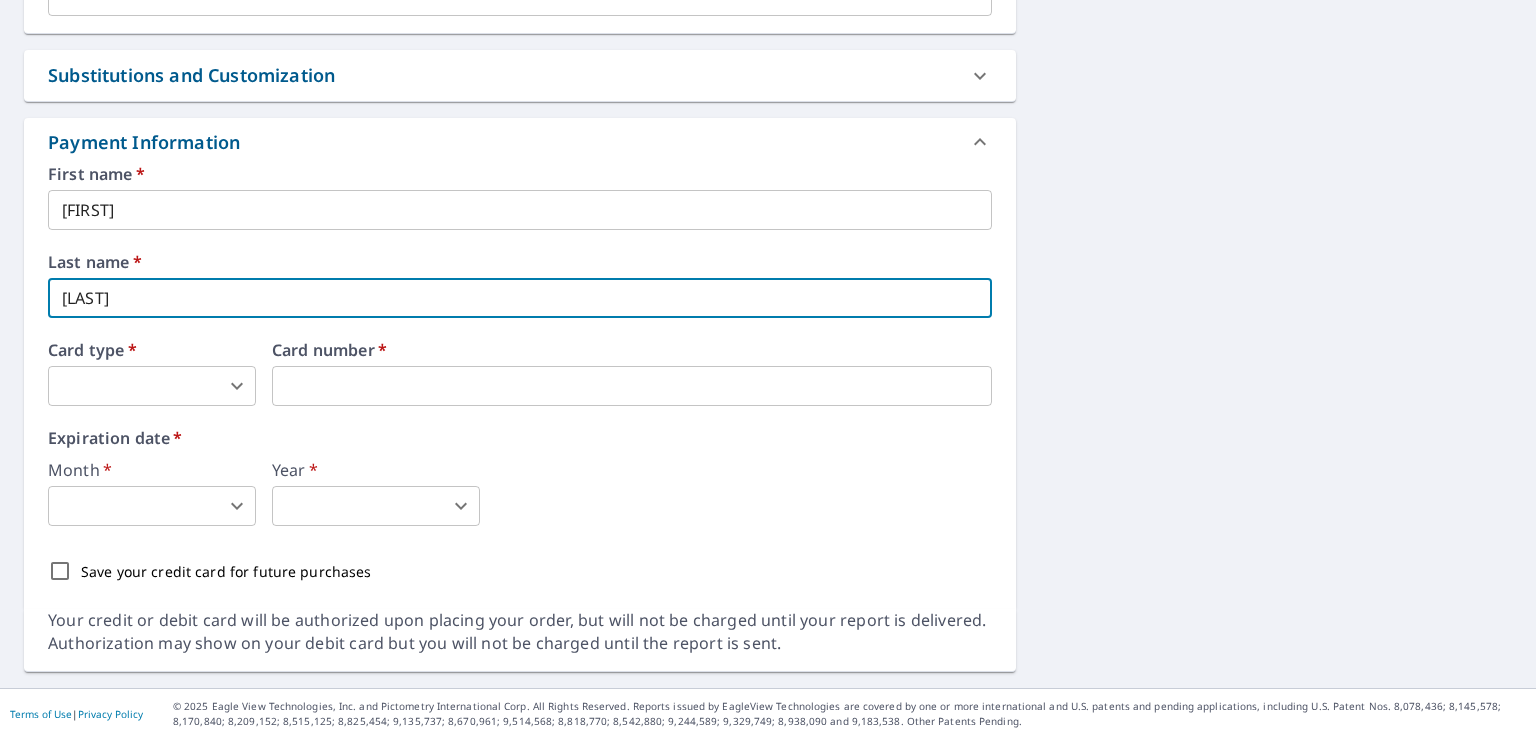 type on "Gruwell" 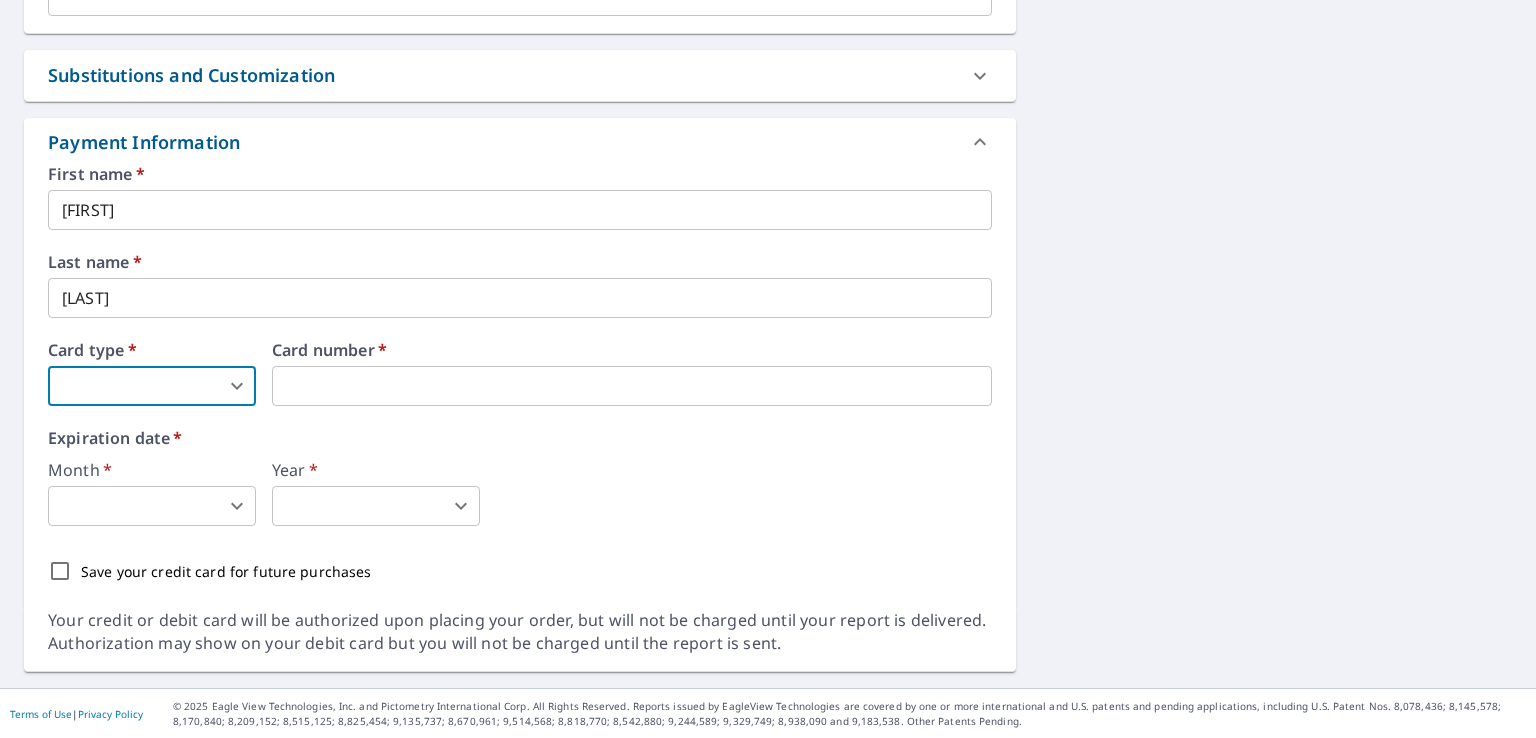 click on "JG JG
Dashboard Order History Cancel Order JG Dashboard / Finalize Order Finalize Order 5490 N County Road 850 W Yorktown, IN 47396 Aerial Road A standard road map Aerial A detailed look from above Labels Labels 250 feet 50 m © 2025 TomTom, © Vexcel Imaging, © 2025 Microsoft Corporation,  © OpenStreetMap Terms PROPERTY TYPE Residential BUILDING ID 5490 N County Road 850 W, Yorktown, IN, 47396 Changes to structures in last 4 years ( renovations, additions, etc. ) Claim Information Claim number ​ Claim information ​ PO number ​ Date of loss ​ Cat ID ​ Email Recipients Your reports will be sent to  gandsons18@gmail.com.  Edit Contact Information. Send a copy of the report to: ​ Substitutions and Customization Roof measurement report substitutions If a Bid Perfect - Residential Report is unavailable send me a QuickSquares Report: Yes No Ask If a Residential/Multi-Family Report is unavailable send me a Commercial Report: Yes No Ask Yes No Ask Yes No Ask Additional Report Formats DXF RXF XML *" at bounding box center [768, 369] 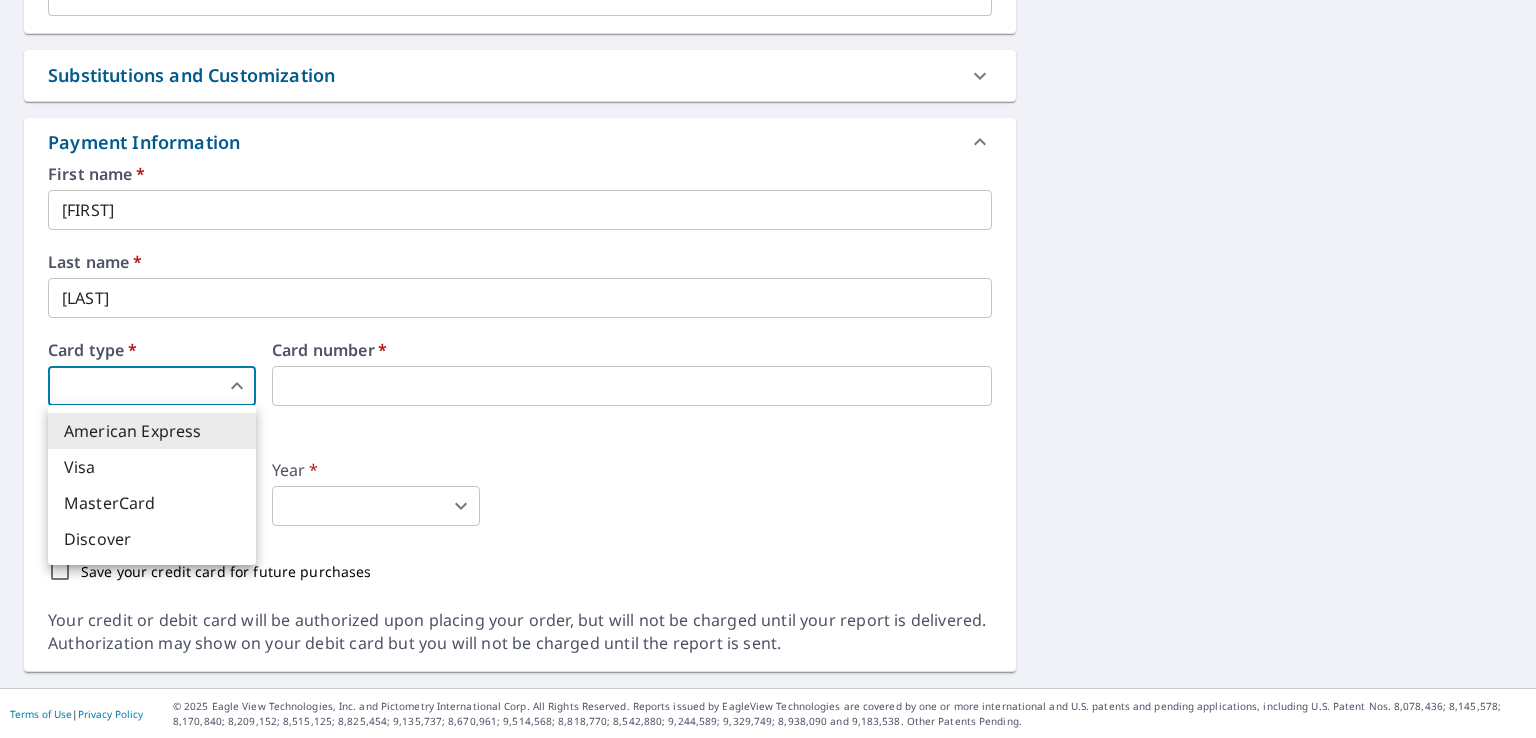 click on "MasterCard" at bounding box center (152, 503) 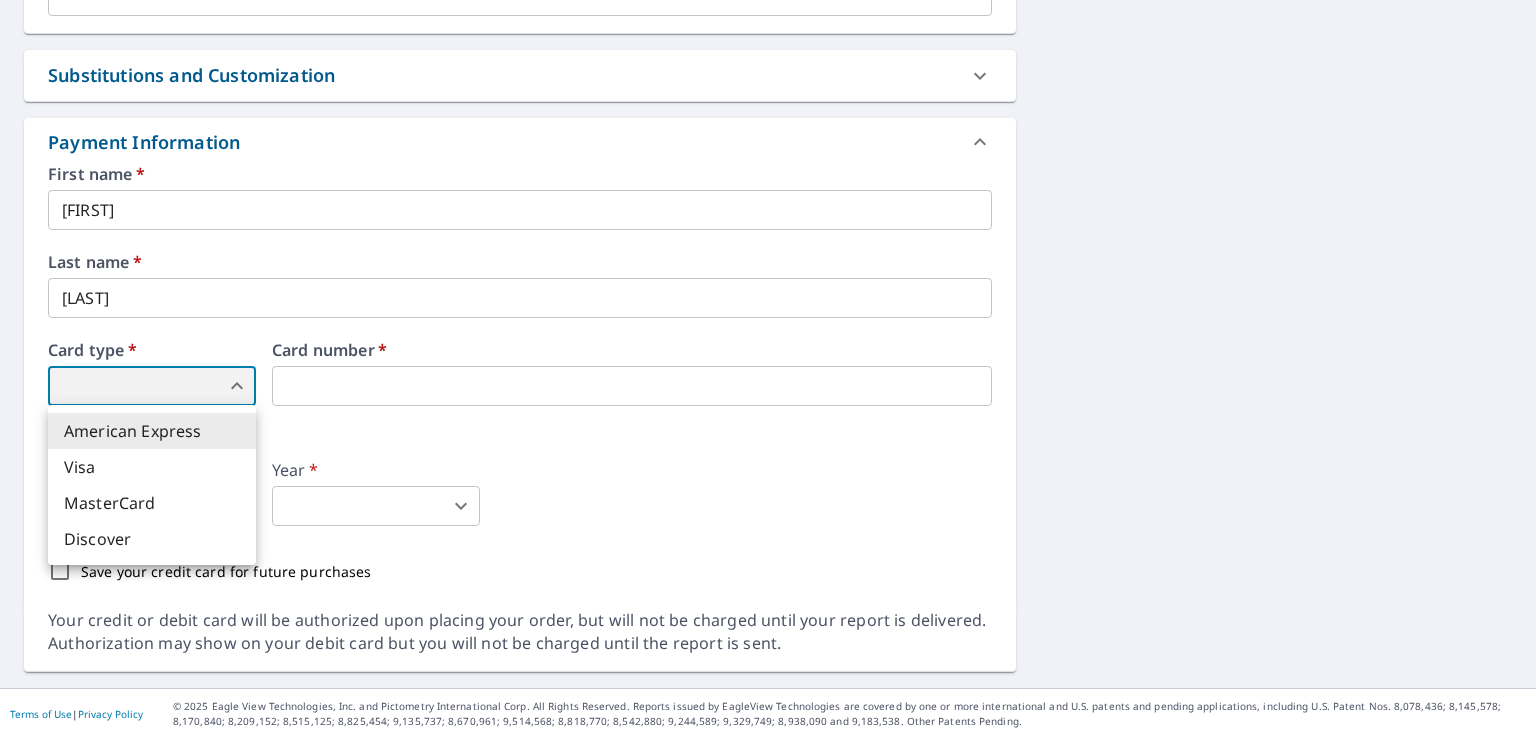 type on "3" 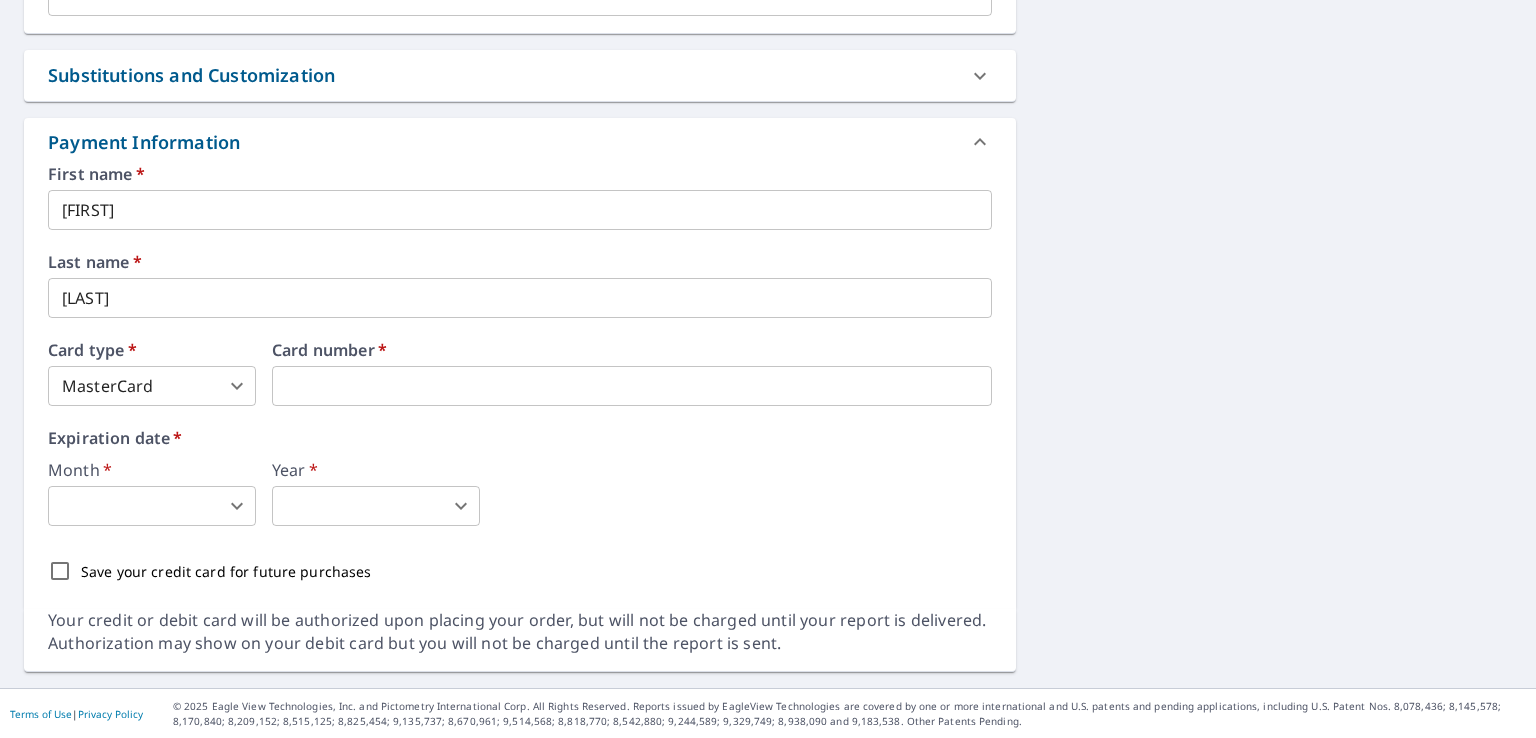 click on "5490 N County Road 850 W Yorktown, IN 47396 Aerial Road A standard road map Aerial A detailed look from above Labels Labels 250 feet 50 m © 2025 TomTom, © Vexcel Imaging, © 2025 Microsoft Corporation,  © OpenStreetMap Terms PROPERTY TYPE Residential BUILDING ID 5490 N County Road 850 W, Yorktown, IN, 47396 Changes to structures in last 4 years ( renovations, additions, etc. ) Claim Information Claim number ​ Claim information ​ PO number ​ Date of loss ​ Cat ID ​ Email Recipients Your reports will be sent to  gandsons18@gmail.com.  Edit Contact Information. Send a copy of the report to: ​ Substitutions and Customization Roof measurement report substitutions If a Bid Perfect - Residential Report is unavailable send me a QuickSquares Report: Yes No Ask If a Residential/Multi-Family Report is unavailable send me a Commercial Report: Yes No Ask If a Bid Perfect - Commercial report is unavailable, send me EC3D Commercial Report: Yes No Ask Yes No Ask Additional Report Formats DXF RXF XML First name" at bounding box center (768, 44) 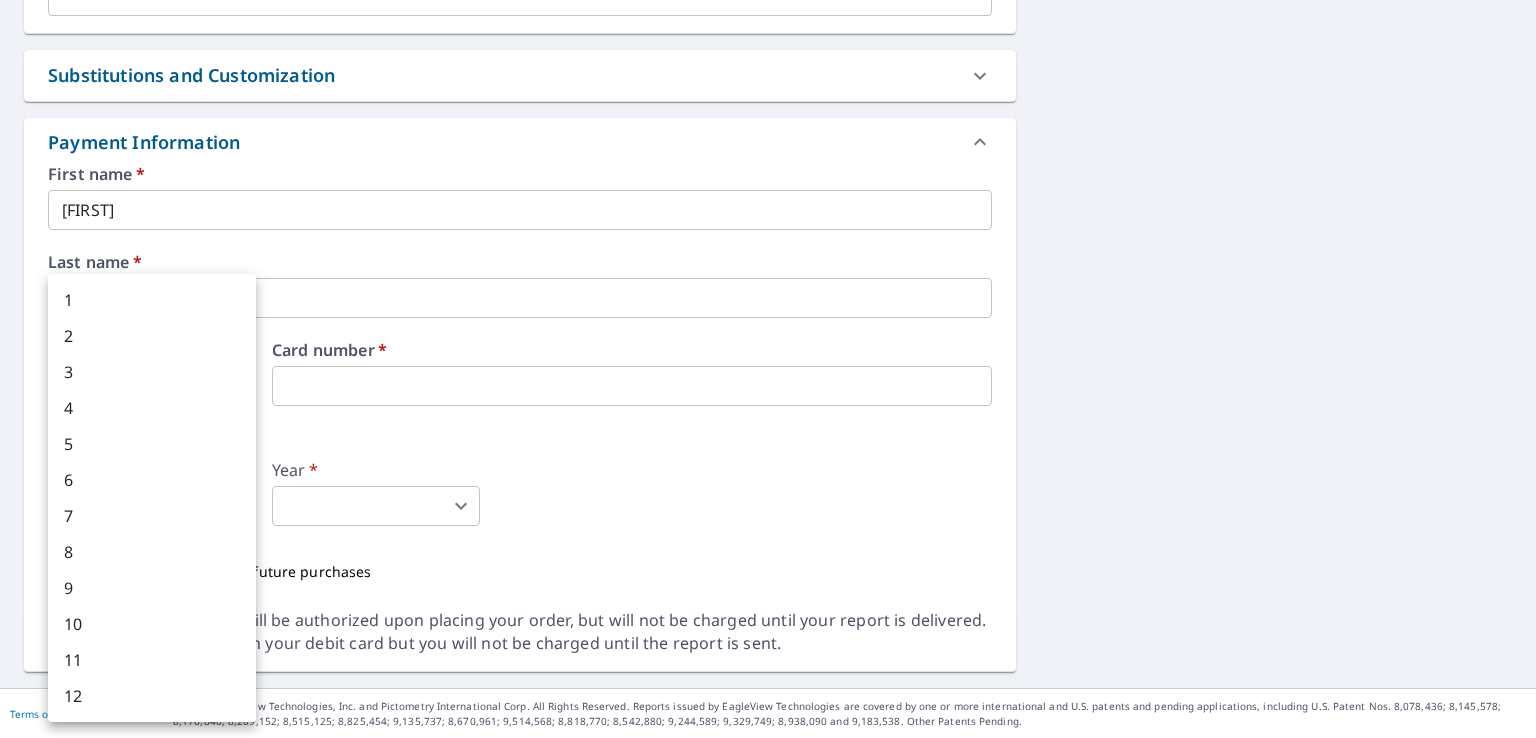 click on "JG JG
Dashboard Order History Cancel Order JG Dashboard / Finalize Order Finalize Order 5490 N County Road 850 W Yorktown, IN 47396 Aerial Road A standard road map Aerial A detailed look from above Labels Labels 250 feet 50 m © 2025 TomTom, © Vexcel Imaging, © 2025 Microsoft Corporation,  © OpenStreetMap Terms PROPERTY TYPE Residential BUILDING ID 5490 N County Road 850 W, Yorktown, IN, 47396 Changes to structures in last 4 years ( renovations, additions, etc. ) Claim Information Claim number ​ Claim information ​ PO number ​ Date of loss ​ Cat ID ​ Email Recipients Your reports will be sent to  gandsons18@gmail.com.  Edit Contact Information. Send a copy of the report to: ​ Substitutions and Customization Roof measurement report substitutions If a Bid Perfect - Residential Report is unavailable send me a QuickSquares Report: Yes No Ask If a Residential/Multi-Family Report is unavailable send me a Commercial Report: Yes No Ask Yes No Ask Yes No Ask Additional Report Formats DXF RXF XML *" at bounding box center (768, 369) 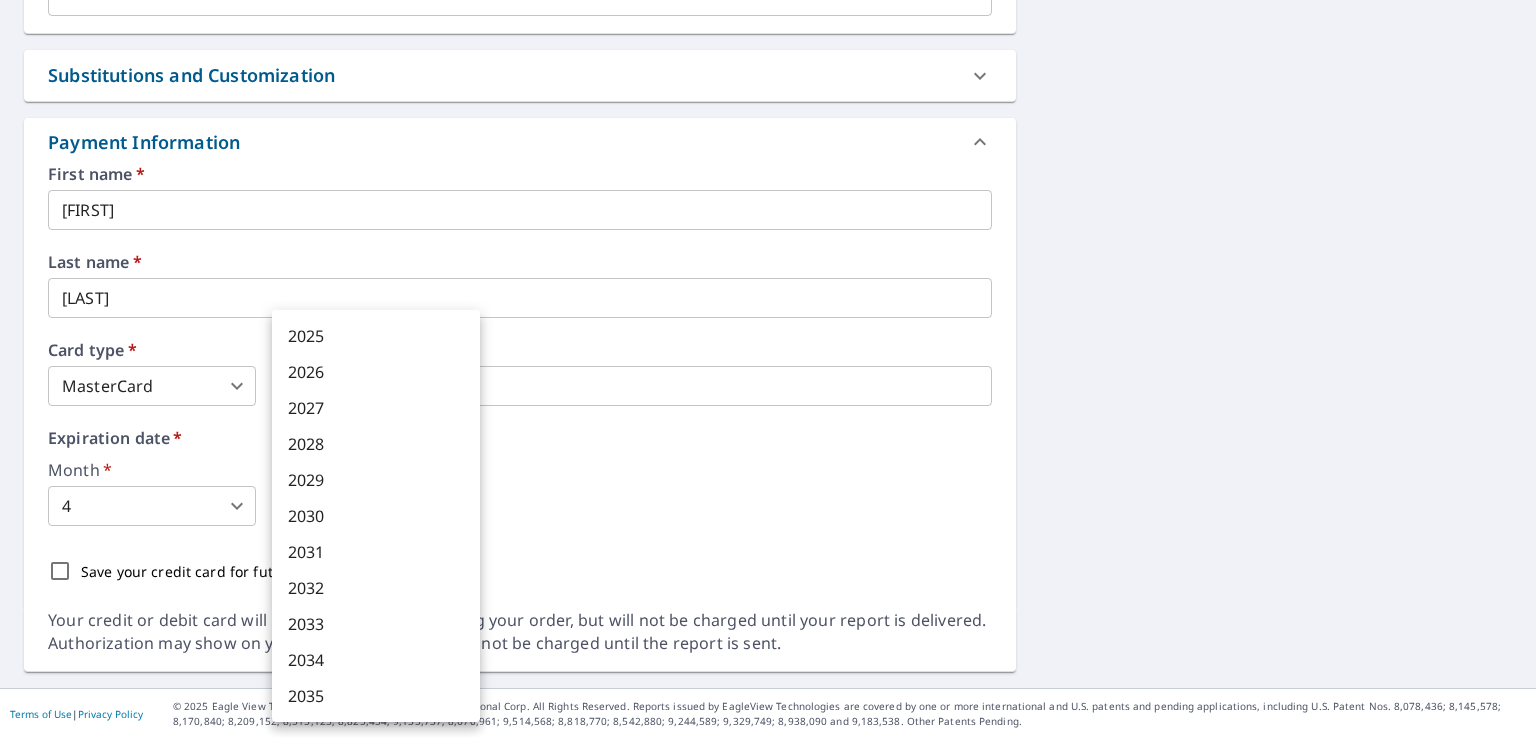 click on "JG JG
Dashboard Order History Cancel Order JG Dashboard / Finalize Order Finalize Order 5490 N County Road 850 W Yorktown, IN 47396 Aerial Road A standard road map Aerial A detailed look from above Labels Labels 250 feet 50 m © 2025 TomTom, © Vexcel Imaging, © 2025 Microsoft Corporation,  © OpenStreetMap Terms PROPERTY TYPE Residential BUILDING ID 5490 N County Road 850 W, Yorktown, IN, 47396 Changes to structures in last 4 years ( renovations, additions, etc. ) Claim Information Claim number ​ Claim information ​ PO number ​ Date of loss ​ Cat ID ​ Email Recipients Your reports will be sent to  gandsons18@gmail.com.  Edit Contact Information. Send a copy of the report to: ​ Substitutions and Customization Roof measurement report substitutions If a Bid Perfect - Residential Report is unavailable send me a QuickSquares Report: Yes No Ask If a Residential/Multi-Family Report is unavailable send me a Commercial Report: Yes No Ask Yes No Ask Yes No Ask Additional Report Formats DXF RXF XML *" at bounding box center (768, 369) 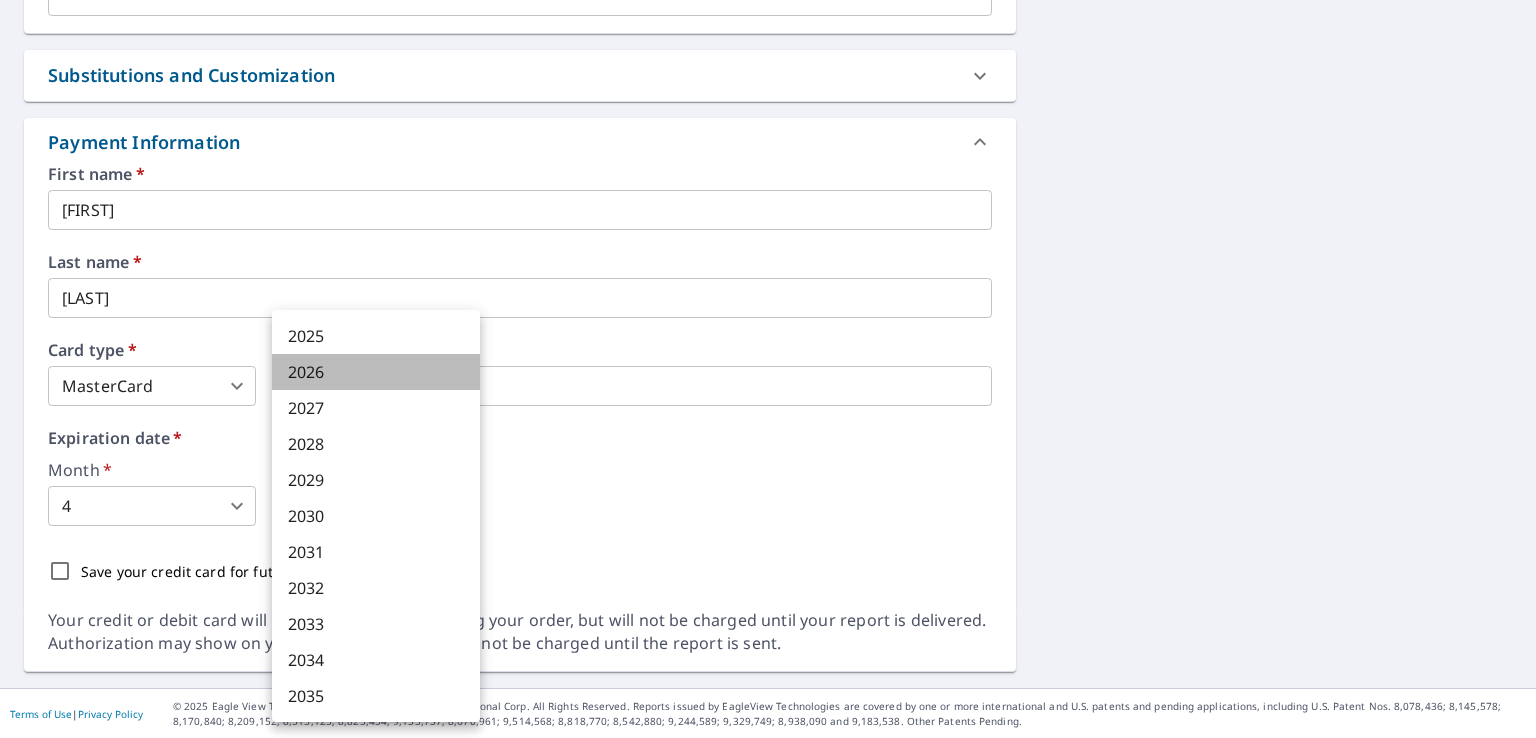 click on "2026" at bounding box center [376, 372] 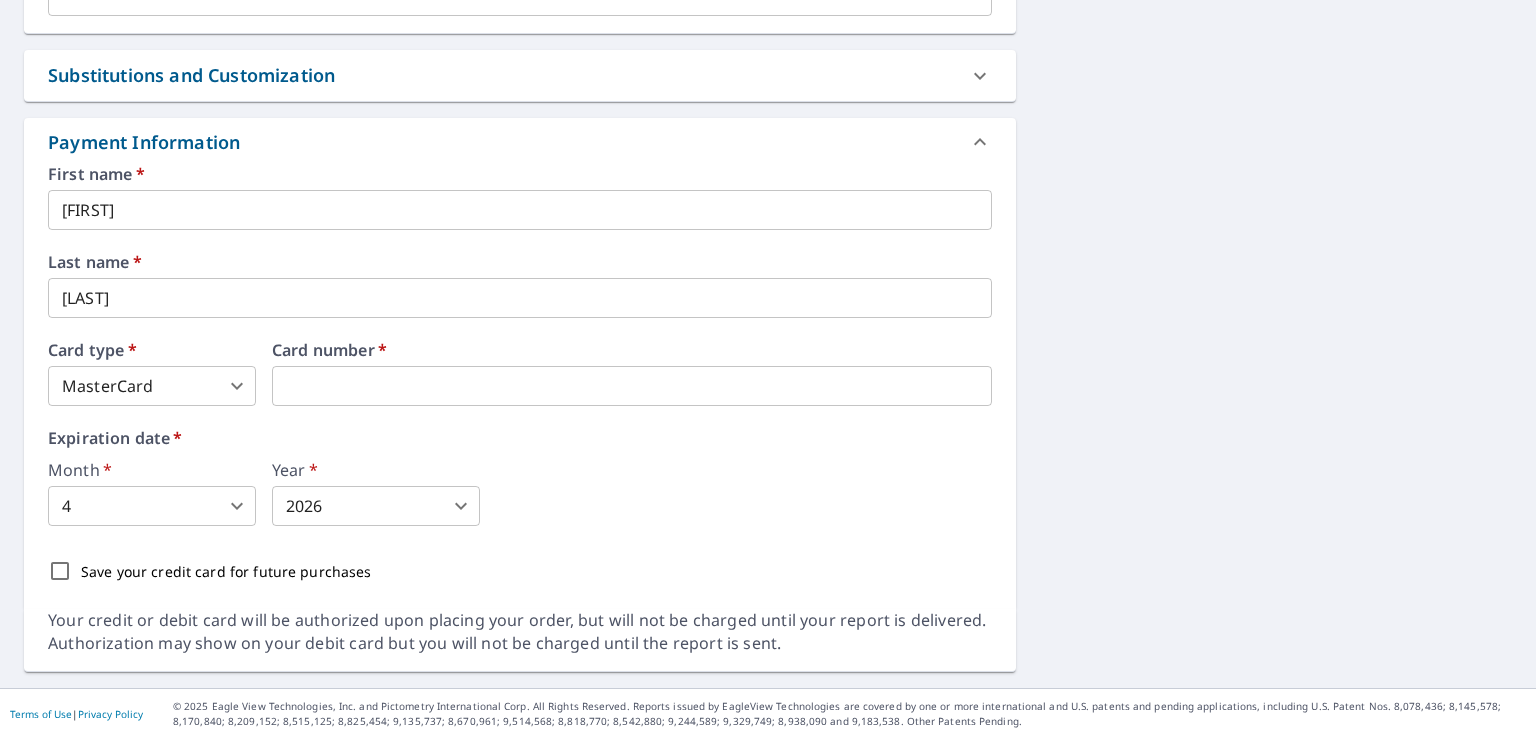 click on "5490 N County Road 850 W Yorktown, IN 47396 Aerial Road A standard road map Aerial A detailed look from above Labels Labels 250 feet 50 m © 2025 TomTom, © Vexcel Imaging, © 2025 Microsoft Corporation,  © OpenStreetMap Terms PROPERTY TYPE Residential BUILDING ID 5490 N County Road 850 W, Yorktown, IN, 47396 Changes to structures in last 4 years ( renovations, additions, etc. ) Claim Information Claim number ​ Claim information ​ PO number ​ Date of loss ​ Cat ID ​ Email Recipients Your reports will be sent to  gandsons18@gmail.com.  Edit Contact Information. Send a copy of the report to: ​ Substitutions and Customization Roof measurement report substitutions If a Bid Perfect - Residential Report is unavailable send me a QuickSquares Report: Yes No Ask If a Residential/Multi-Family Report is unavailable send me a Commercial Report: Yes No Ask If a Bid Perfect - Commercial report is unavailable, send me EC3D Commercial Report: Yes No Ask Yes No Ask Additional Report Formats DXF RXF XML First name" at bounding box center (768, 44) 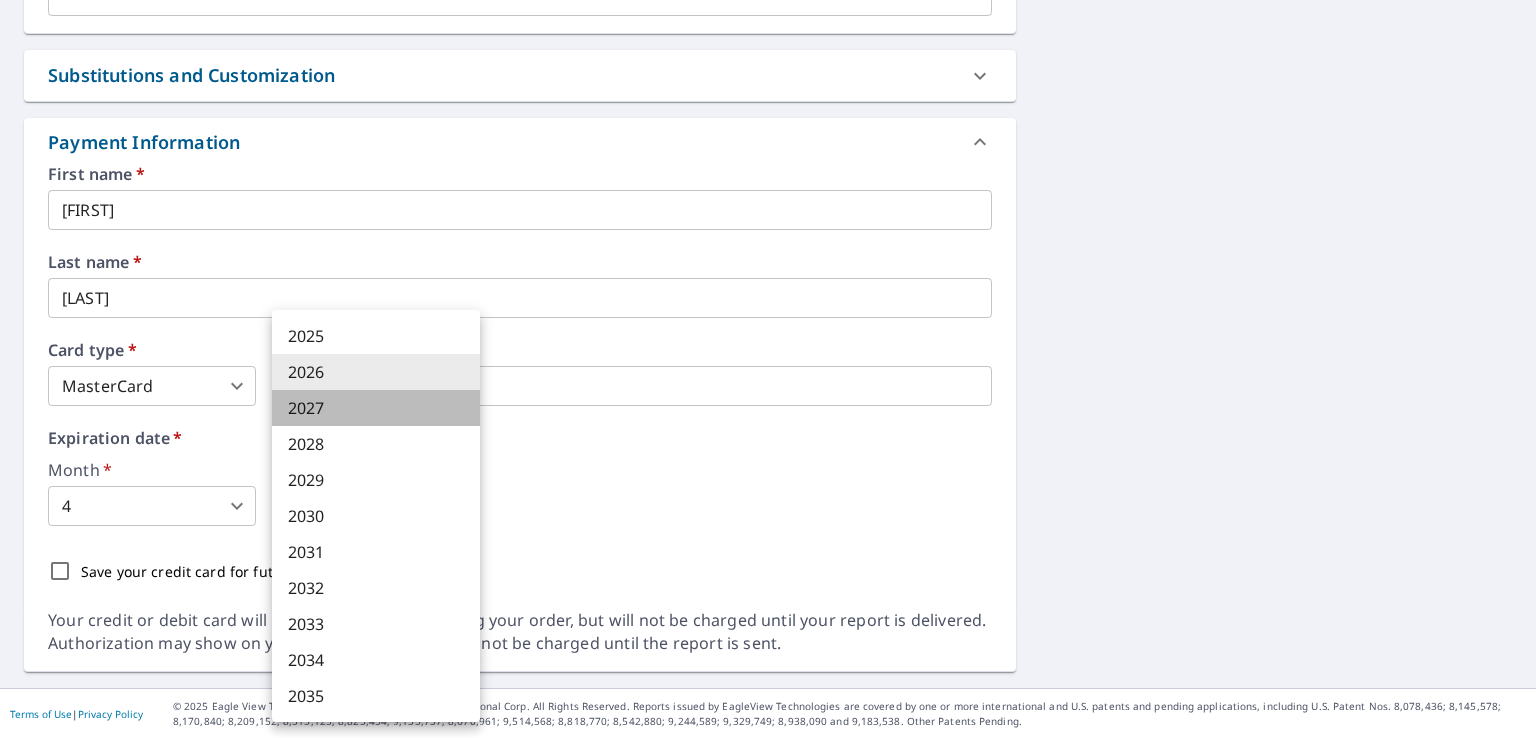 click on "2027" at bounding box center (376, 408) 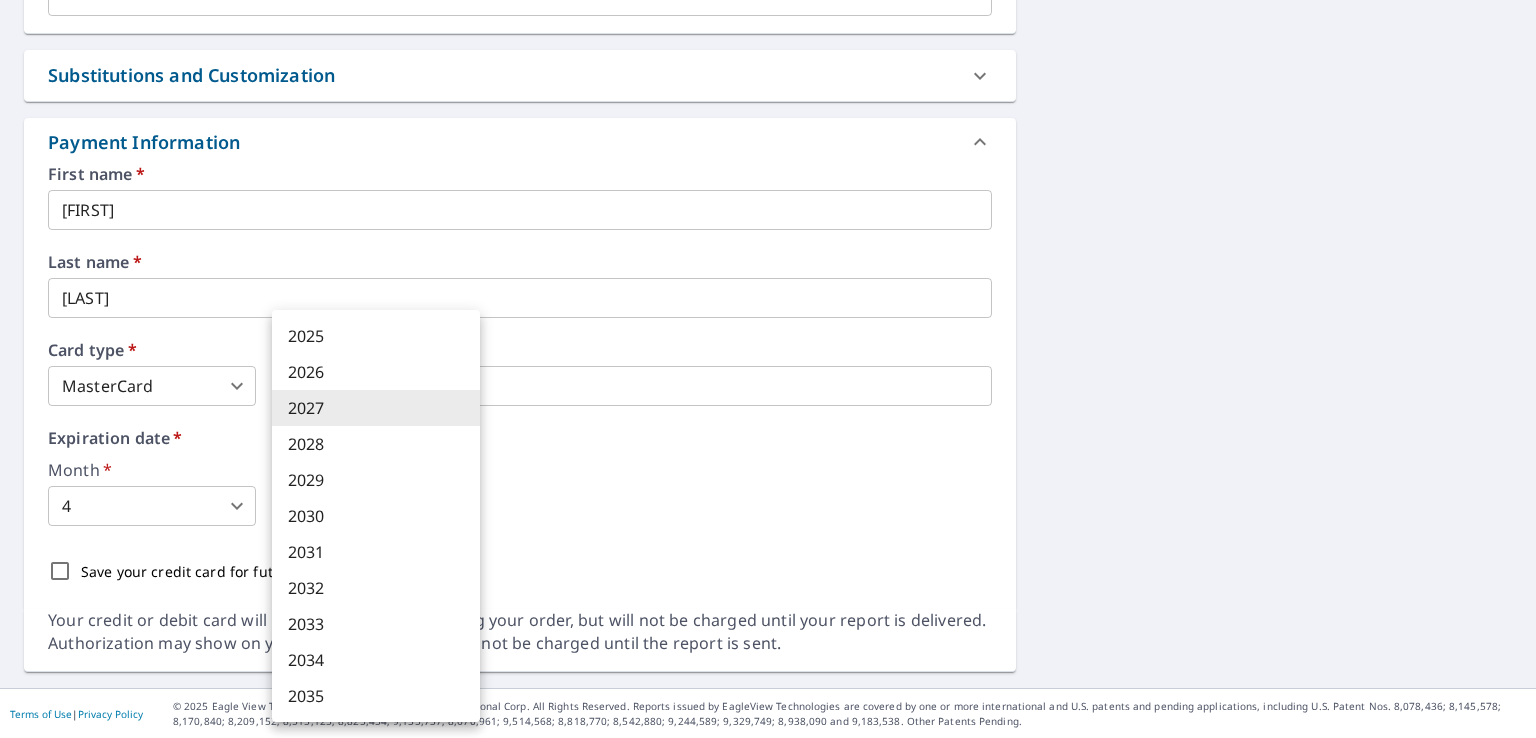 click on "JG JG
Dashboard Order History Cancel Order JG Dashboard / Finalize Order Finalize Order 5490 N County Road 850 W Yorktown, IN 47396 Aerial Road A standard road map Aerial A detailed look from above Labels Labels 250 feet 50 m © 2025 TomTom, © Vexcel Imaging, © 2025 Microsoft Corporation,  © OpenStreetMap Terms PROPERTY TYPE Residential BUILDING ID 5490 N County Road 850 W, Yorktown, IN, 47396 Changes to structures in last 4 years ( renovations, additions, etc. ) Claim Information Claim number ​ Claim information ​ PO number ​ Date of loss ​ Cat ID ​ Email Recipients Your reports will be sent to  gandsons18@gmail.com.  Edit Contact Information. Send a copy of the report to: ​ Substitutions and Customization Roof measurement report substitutions If a Bid Perfect - Residential Report is unavailable send me a QuickSquares Report: Yes No Ask If a Residential/Multi-Family Report is unavailable send me a Commercial Report: Yes No Ask Yes No Ask Yes No Ask Additional Report Formats DXF RXF XML *" at bounding box center (768, 369) 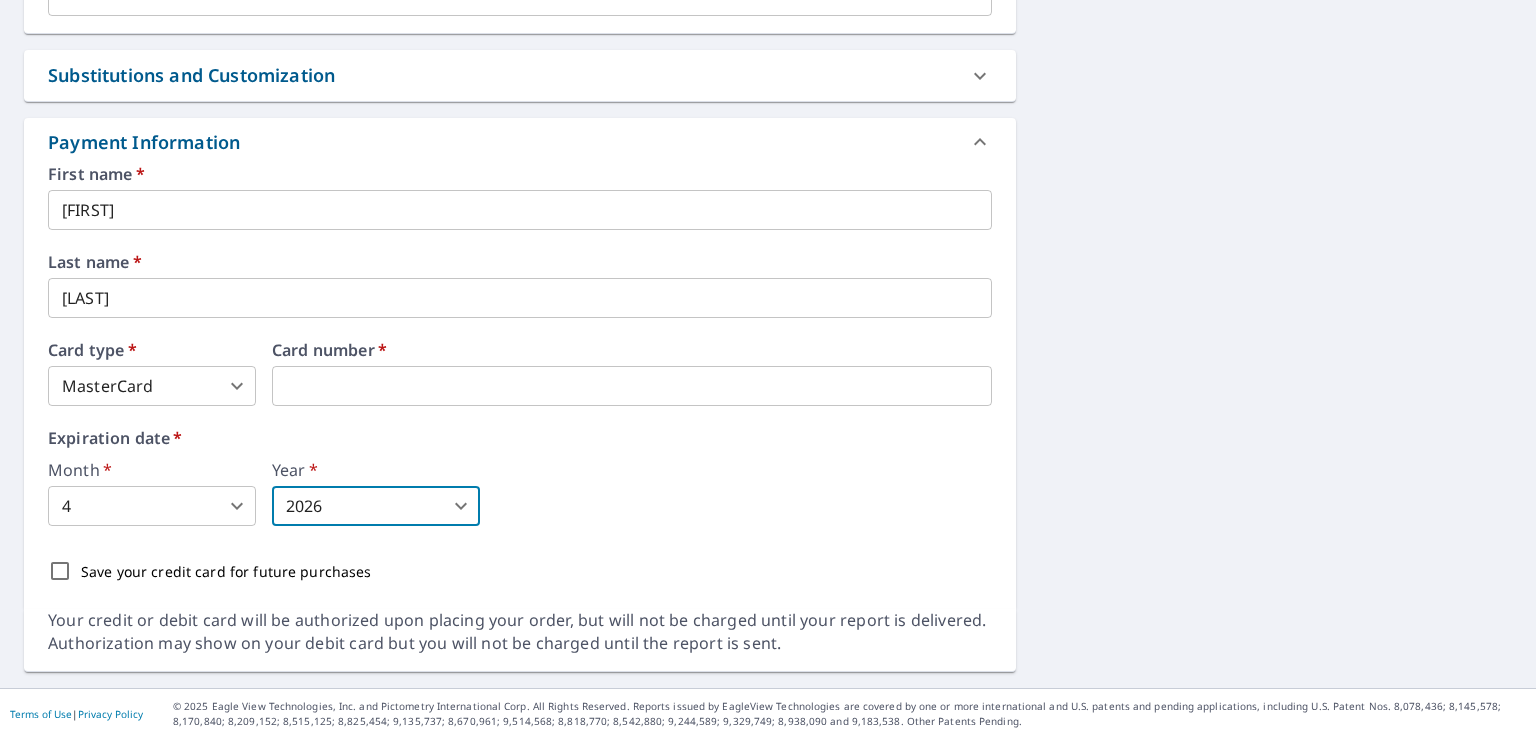 click on "First name   * Jeffrey ​ Last name   * Gruwell ​ Card type   * MasterCard 3 ​ Card number   * Expiration date   * Month   * 4 4 ​ Year   * 2026 2026 ​ Save your credit card for future purchases" at bounding box center [520, 387] 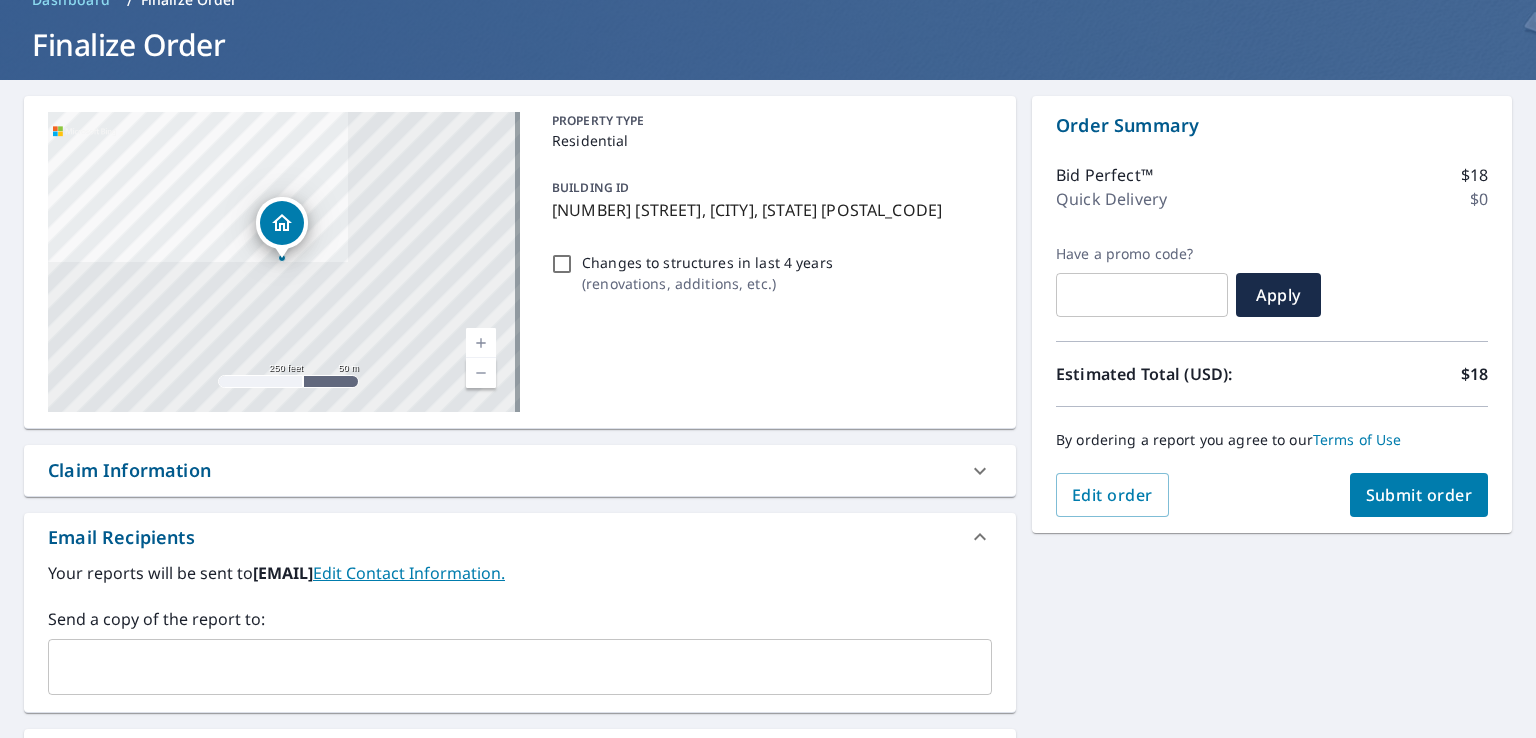 scroll, scrollTop: 0, scrollLeft: 0, axis: both 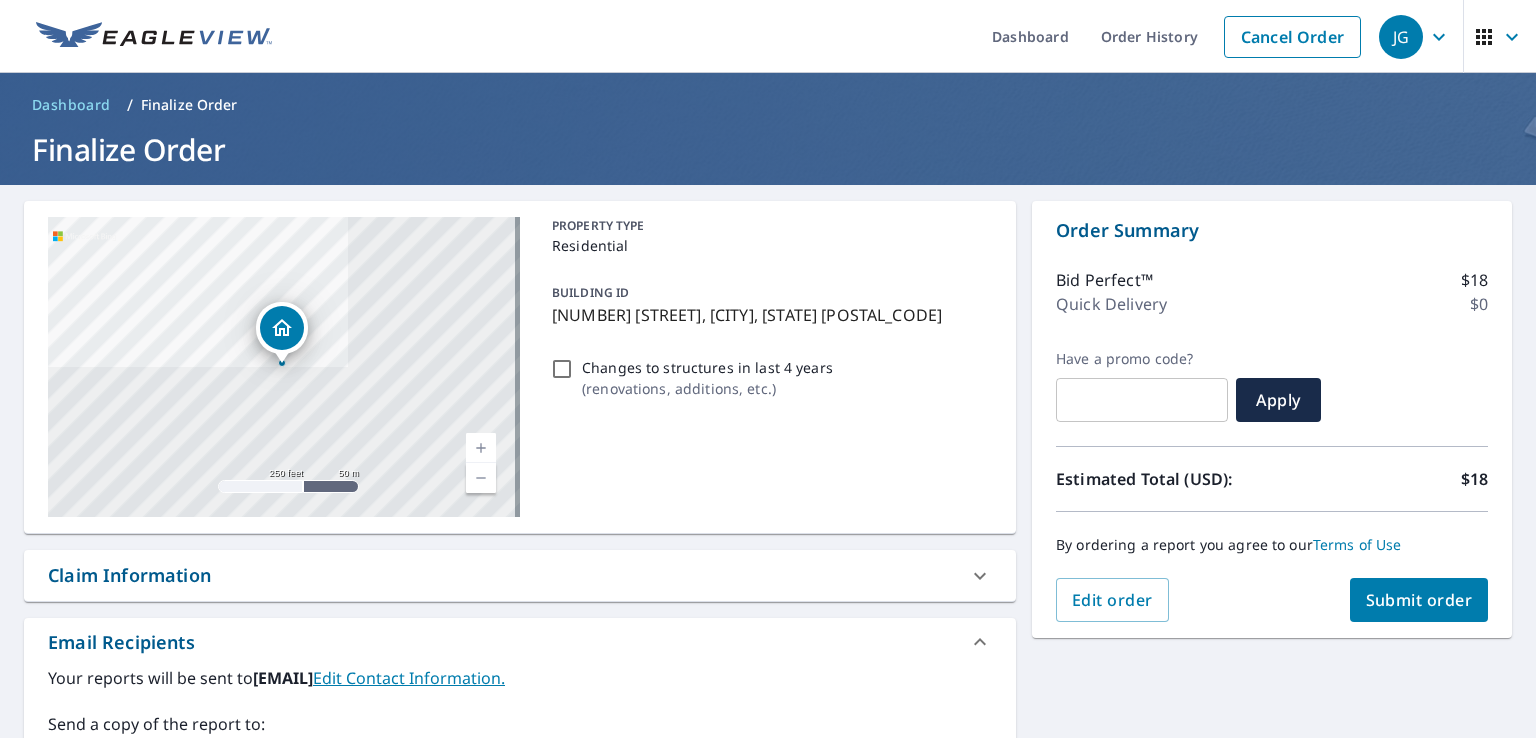 click on "Submit order" at bounding box center [1419, 600] 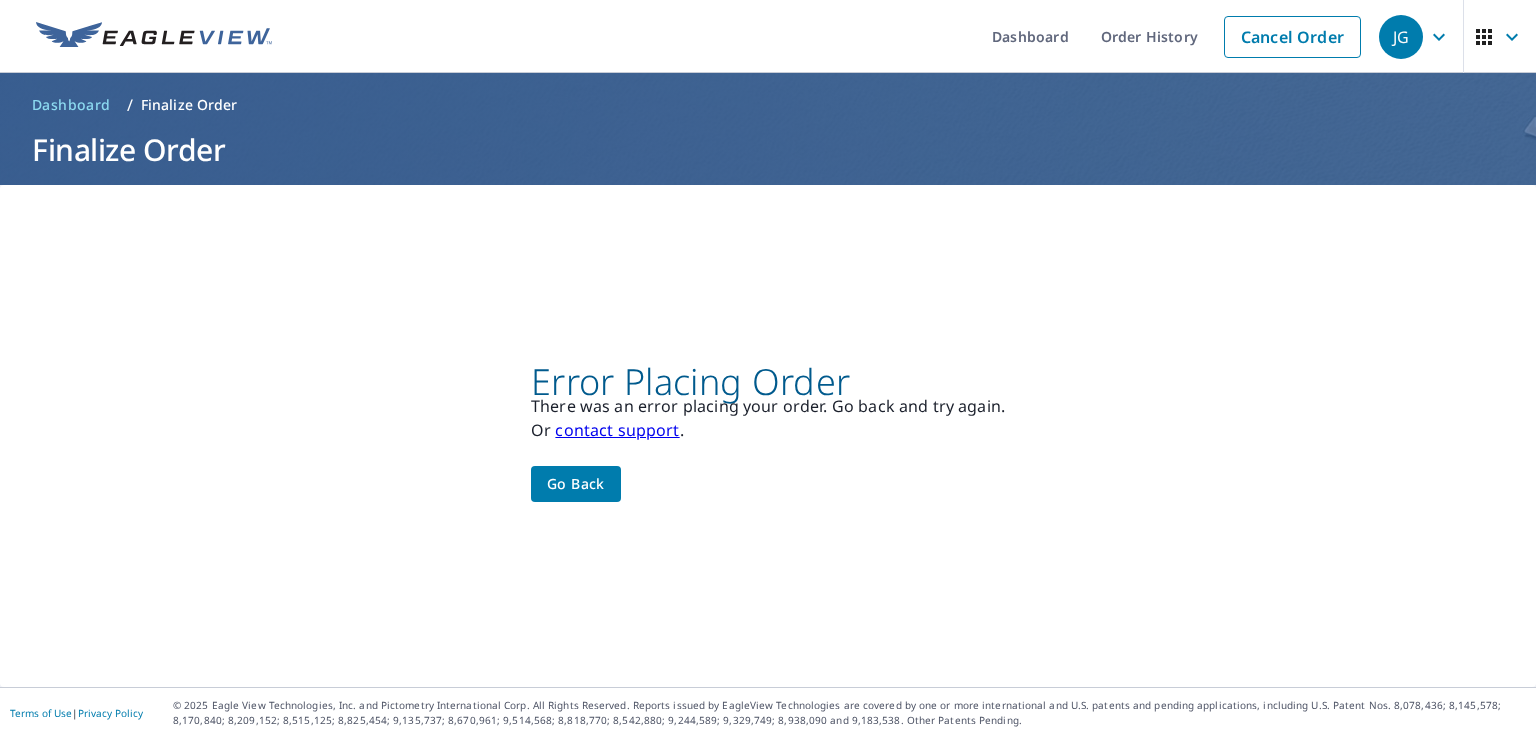 click on "Go back" at bounding box center [576, 484] 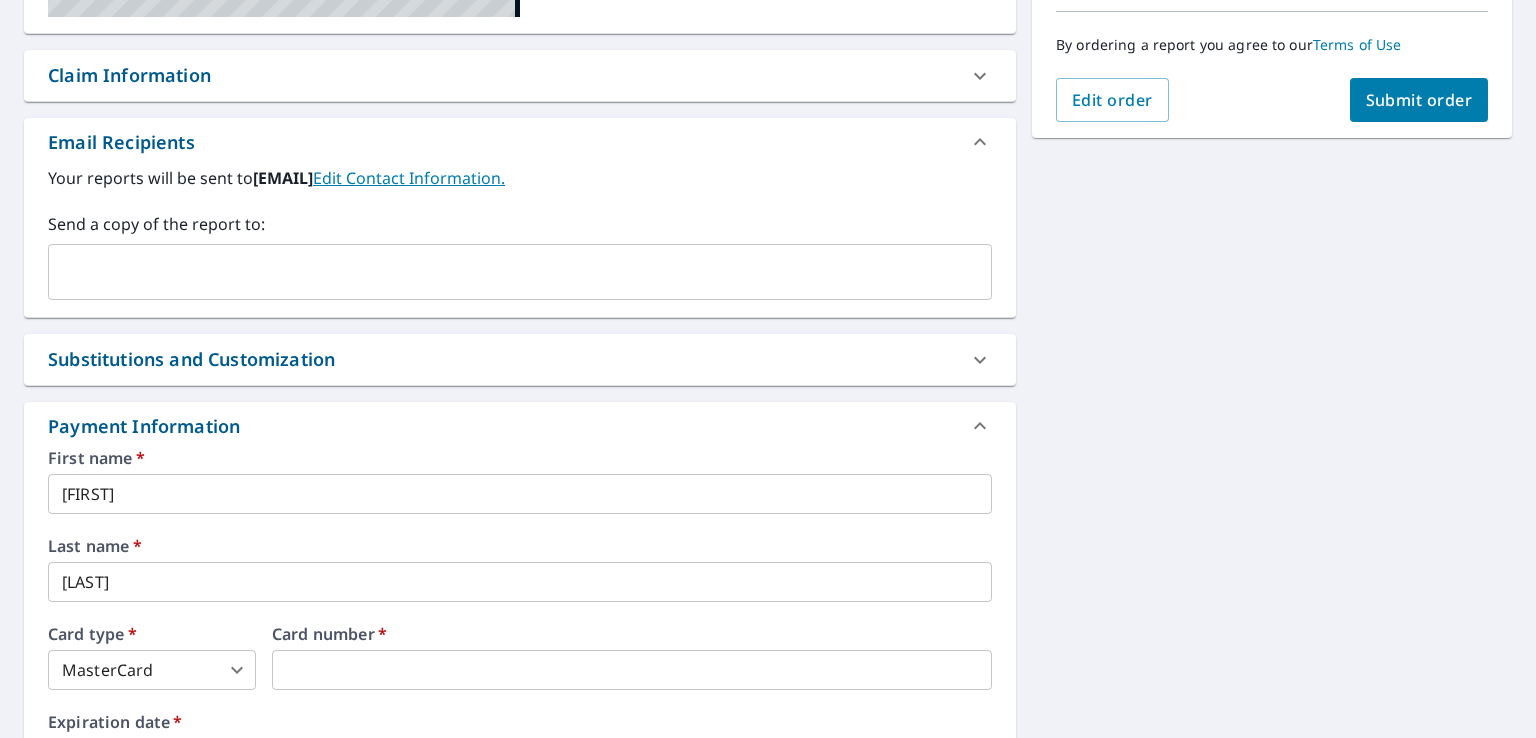 scroll, scrollTop: 784, scrollLeft: 0, axis: vertical 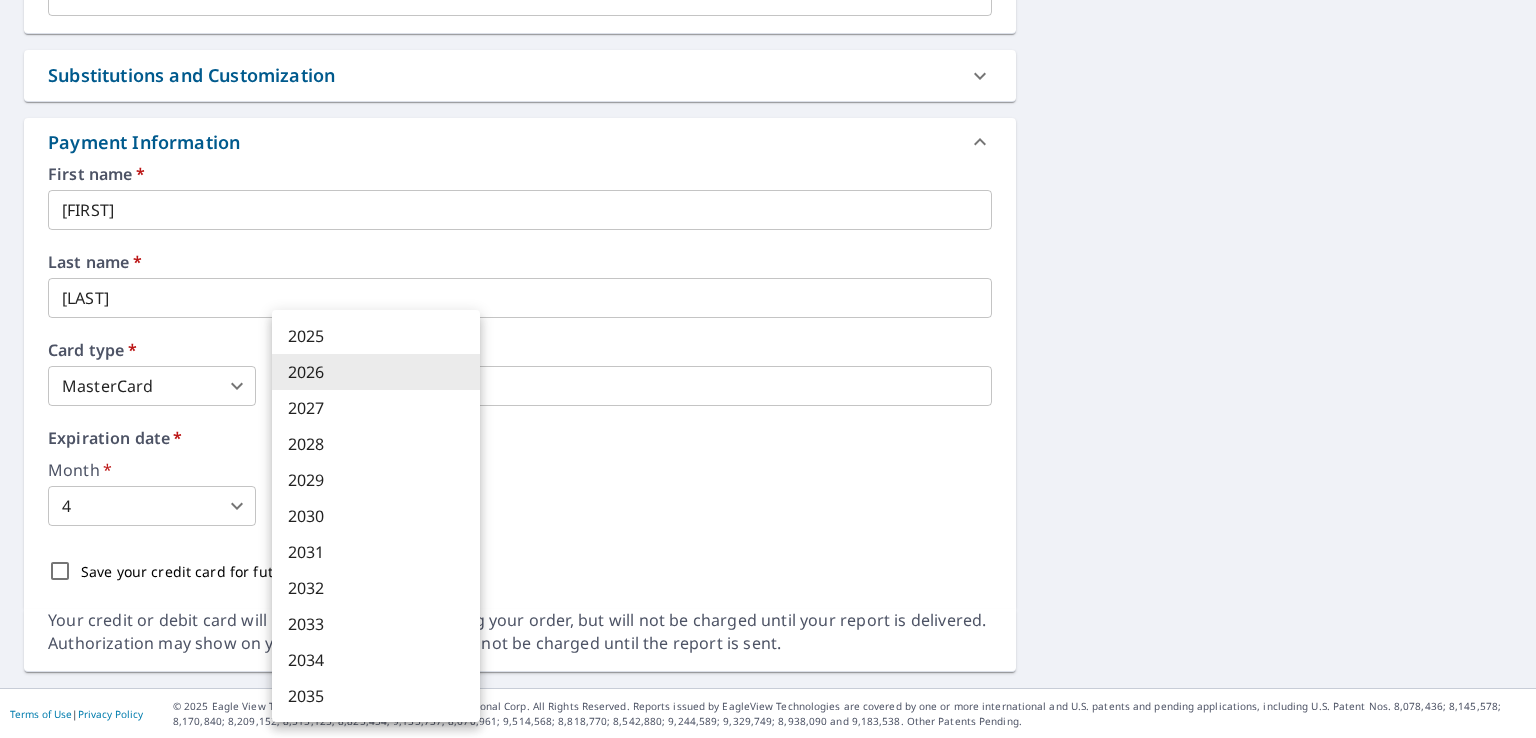 click on "JG JG
Dashboard Order History Cancel Order JG Dashboard / Finalize Order Finalize Order 5490 N County Road 850 W Yorktown, IN 47396 Aerial Road A standard road map Aerial A detailed look from above Labels Labels 250 feet 50 m © 2025 TomTom, © Vexcel Imaging, © 2025 Microsoft Corporation,  © OpenStreetMap Terms PROPERTY TYPE Residential BUILDING ID 5490 N County Road 850 W, Yorktown, IN, 47396 Changes to structures in last 4 years ( renovations, additions, etc. ) Claim Information Claim number ​ Claim information ​ PO number ​ Date of loss ​ Cat ID ​ Email Recipients Your reports will be sent to  gandsons18@gmail.com.  Edit Contact Information. Send a copy of the report to: ​ Substitutions and Customization Roof measurement report substitutions If a Bid Perfect - Residential Report is unavailable send me a QuickSquares Report: Yes No Ask If a Residential/Multi-Family Report is unavailable send me a Commercial Report: Yes No Ask Yes No Ask Yes No Ask Additional Report Formats DXF RXF XML *" at bounding box center [768, 369] 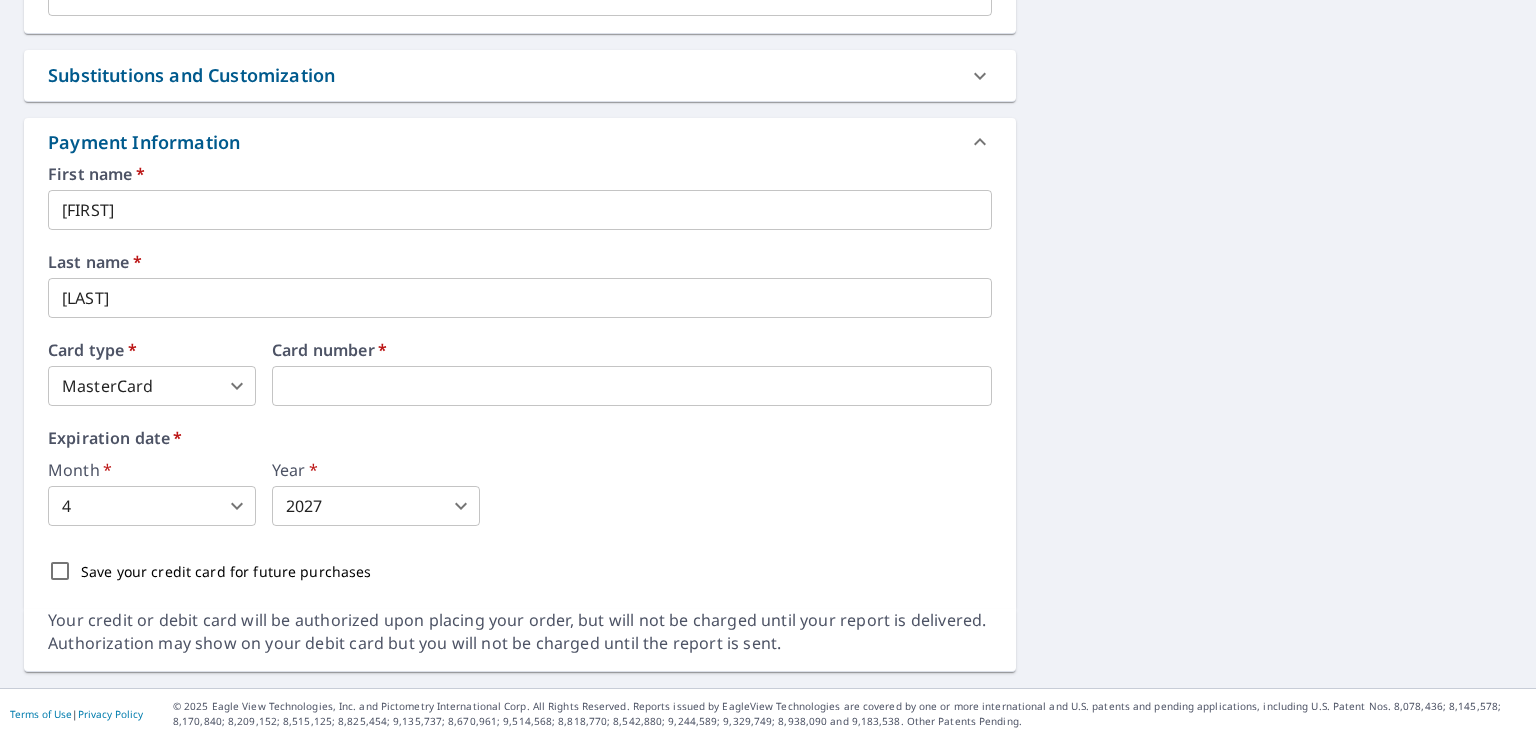 click on "5490 N County Road 850 W Yorktown, IN 47396 Aerial Road A standard road map Aerial A detailed look from above Labels Labels 250 feet 50 m © 2025 TomTom, © Vexcel Imaging, © 2025 Microsoft Corporation,  © OpenStreetMap Terms PROPERTY TYPE Residential BUILDING ID 5490 N County Road 850 W, Yorktown, IN, 47396 Changes to structures in last 4 years ( renovations, additions, etc. ) Claim Information Claim number ​ Claim information ​ PO number ​ Date of loss ​ Cat ID ​ Email Recipients Your reports will be sent to  gandsons18@gmail.com.  Edit Contact Information. Send a copy of the report to: ​ Substitutions and Customization Roof measurement report substitutions If a Bid Perfect - Residential Report is unavailable send me a QuickSquares Report: Yes No Ask If a Residential/Multi-Family Report is unavailable send me a Commercial Report: Yes No Ask If a Bid Perfect - Commercial report is unavailable, send me EC3D Commercial Report: Yes No Ask Yes No Ask Additional Report Formats DXF RXF XML First name" at bounding box center (768, 44) 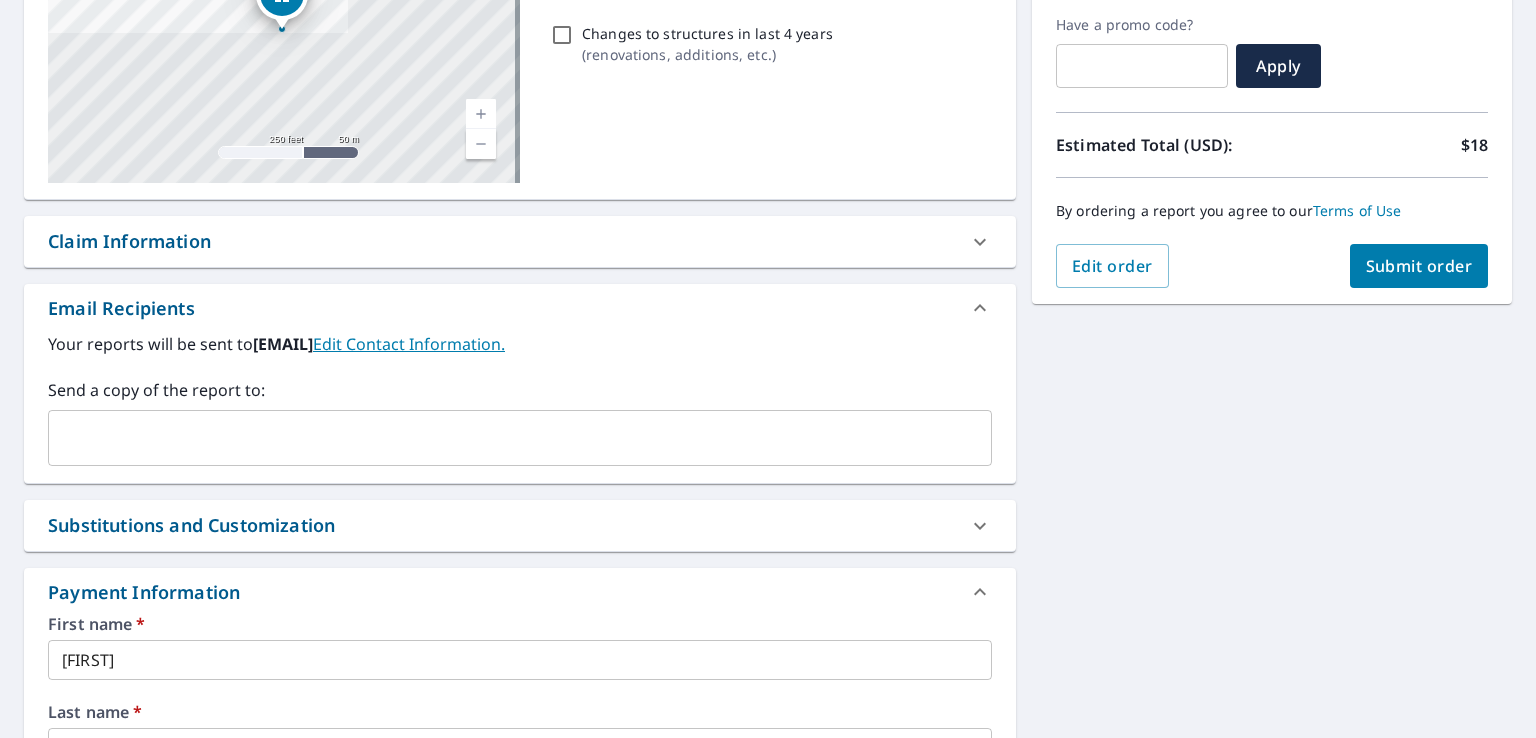 scroll, scrollTop: 284, scrollLeft: 0, axis: vertical 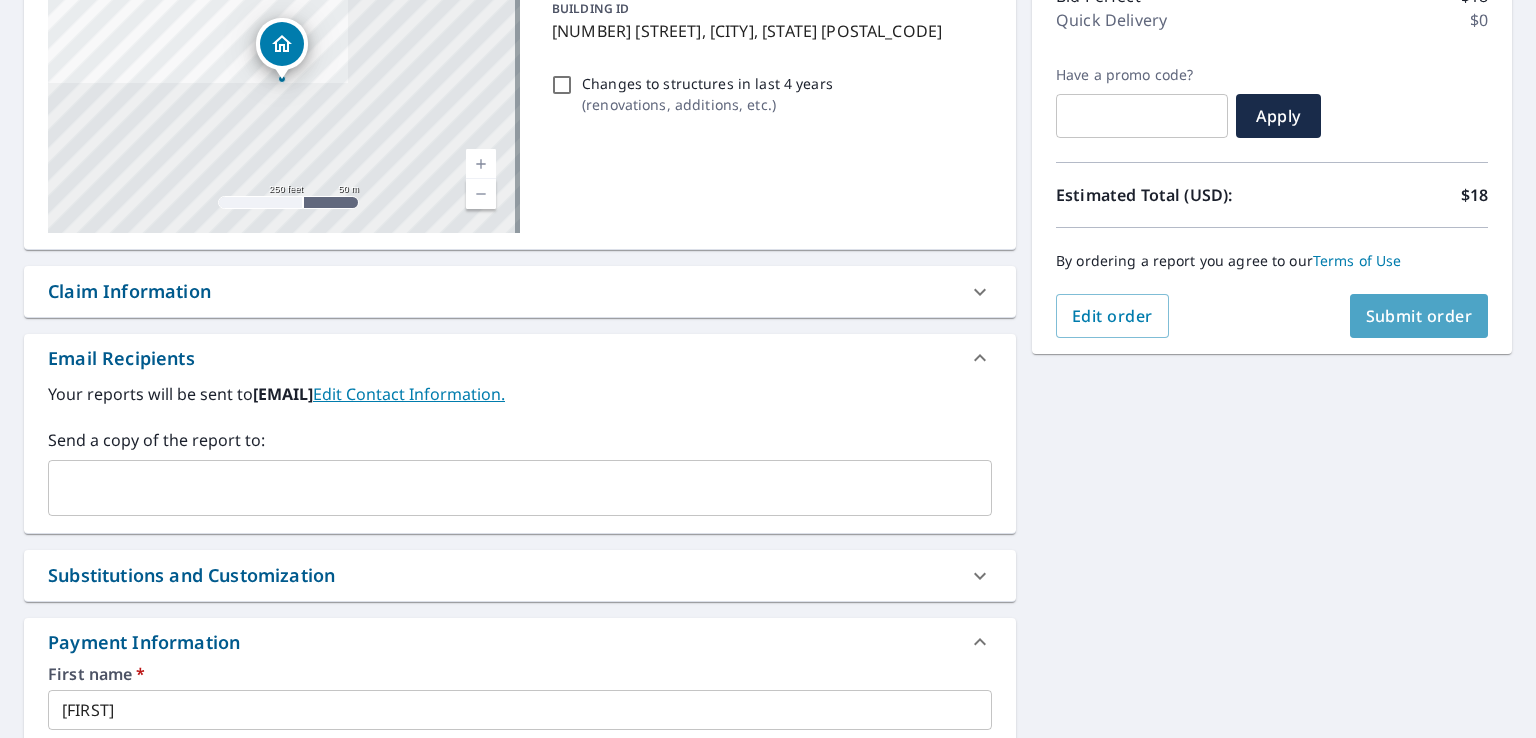 click on "Submit order" at bounding box center (1419, 316) 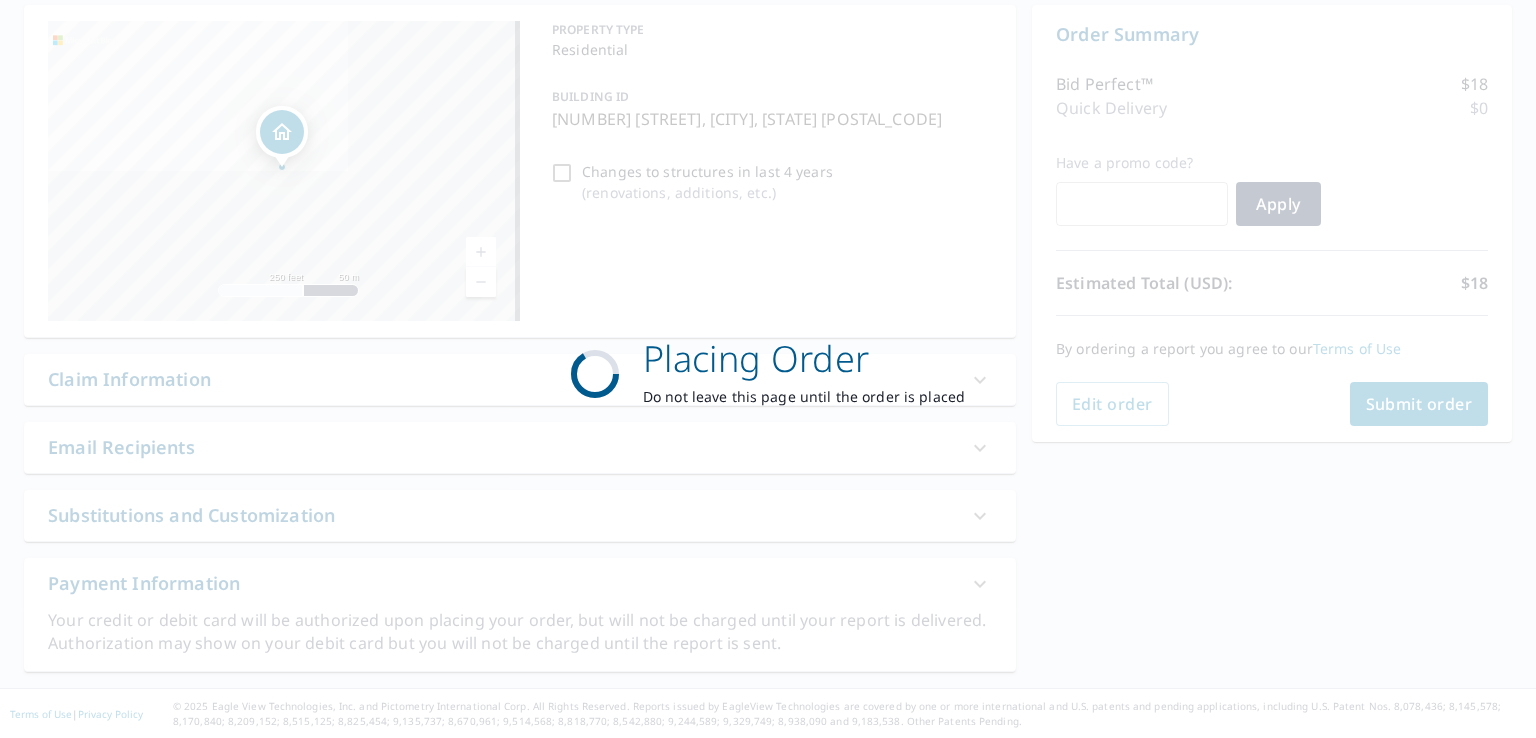 scroll, scrollTop: 196, scrollLeft: 0, axis: vertical 